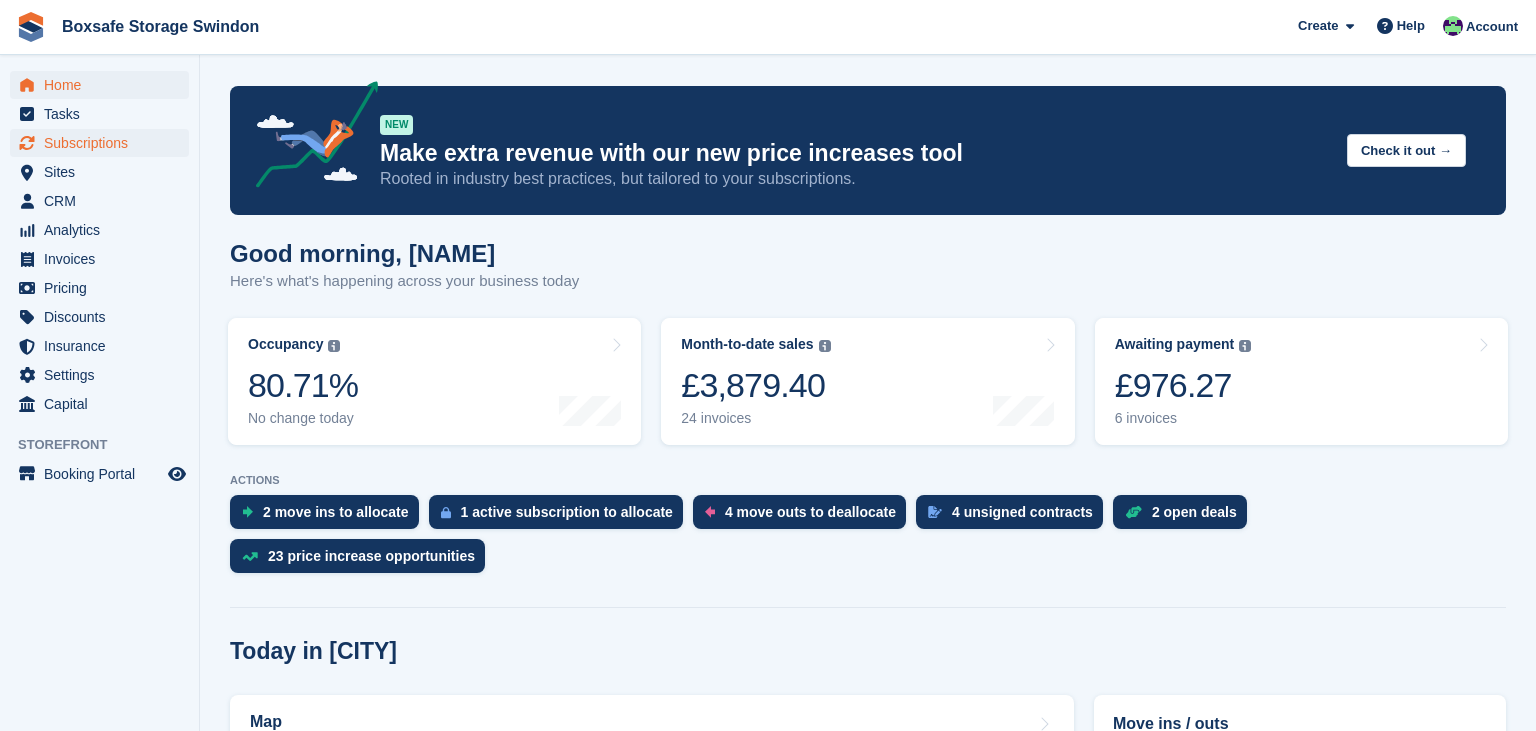 scroll, scrollTop: 0, scrollLeft: 0, axis: both 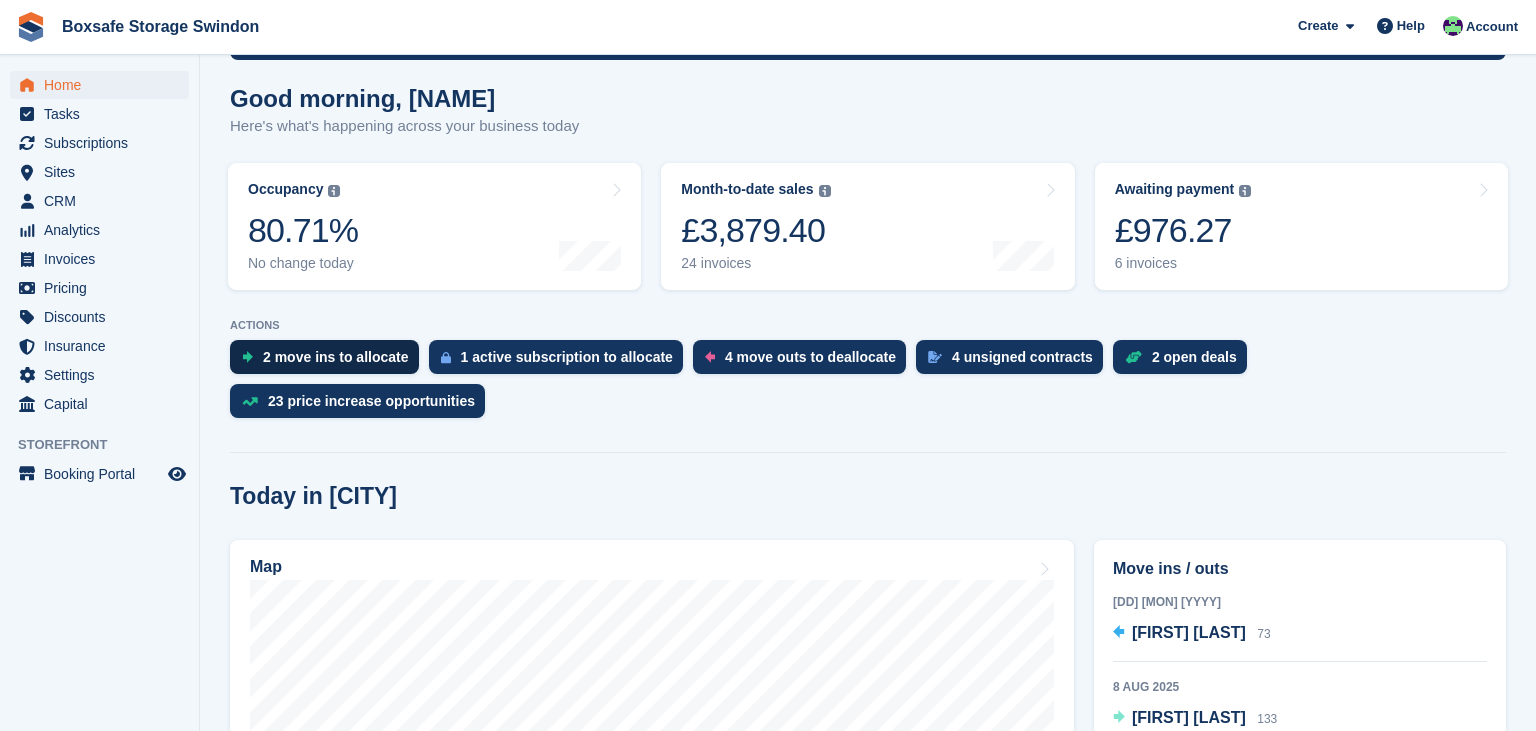 click on "2
move ins to allocate" at bounding box center [324, 357] 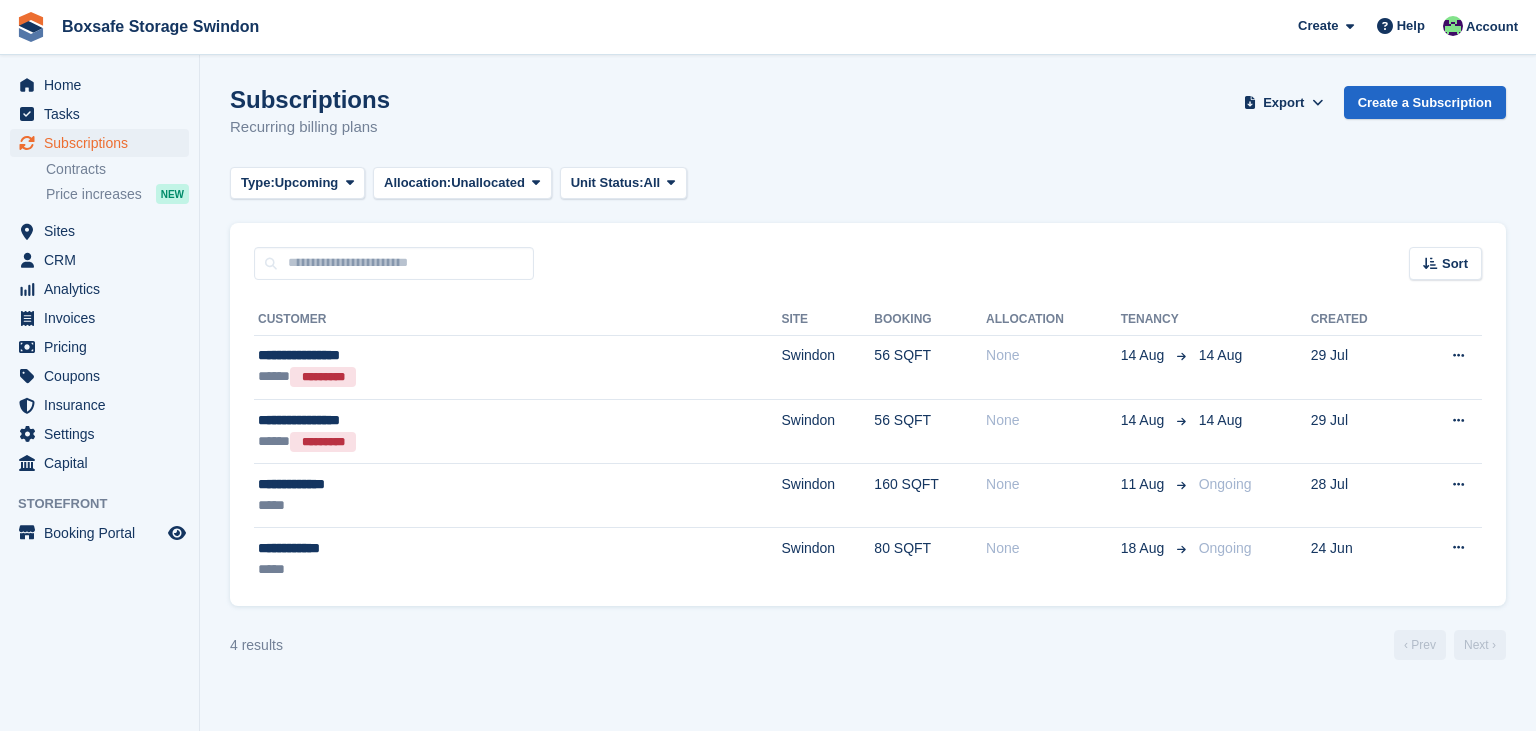 scroll, scrollTop: 0, scrollLeft: 0, axis: both 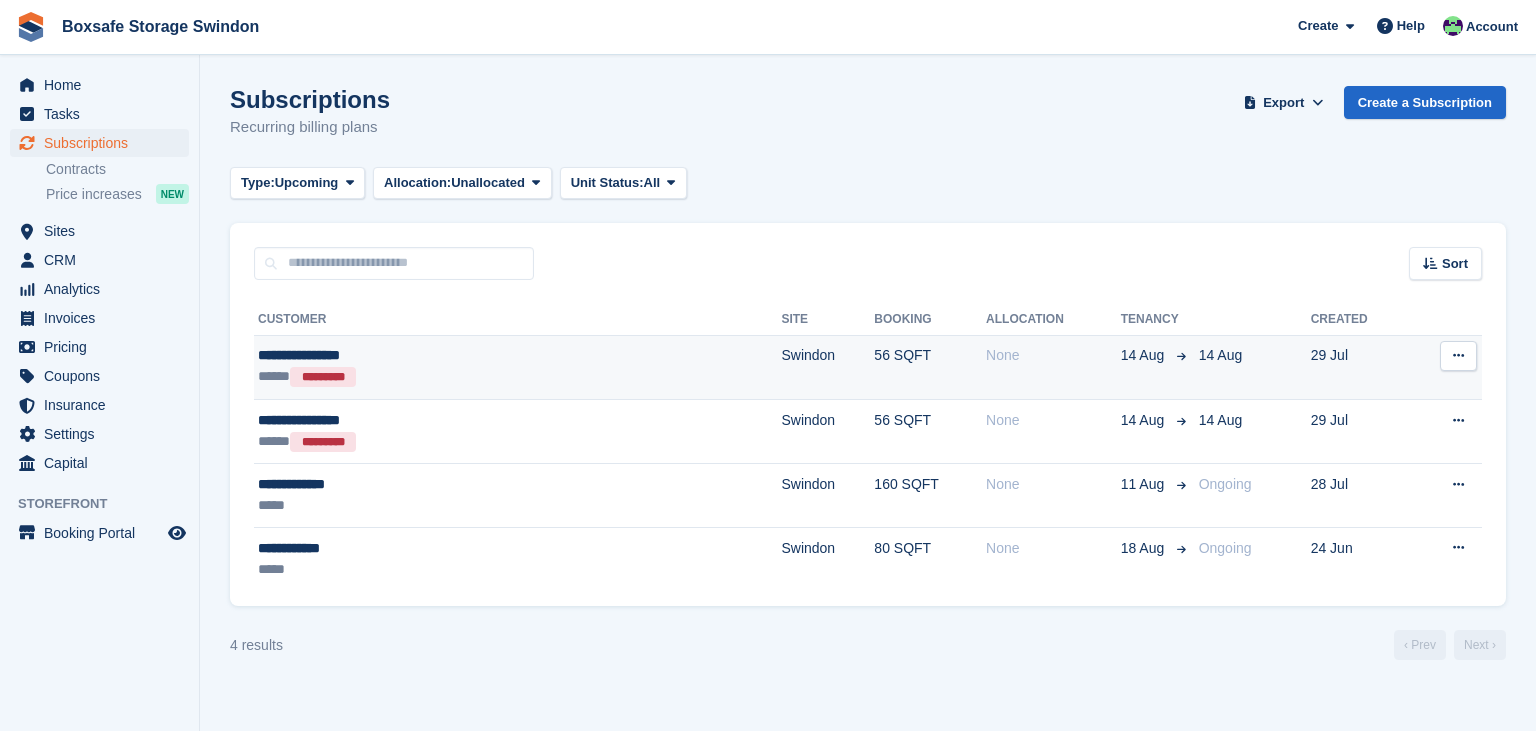 click at bounding box center [1458, 355] 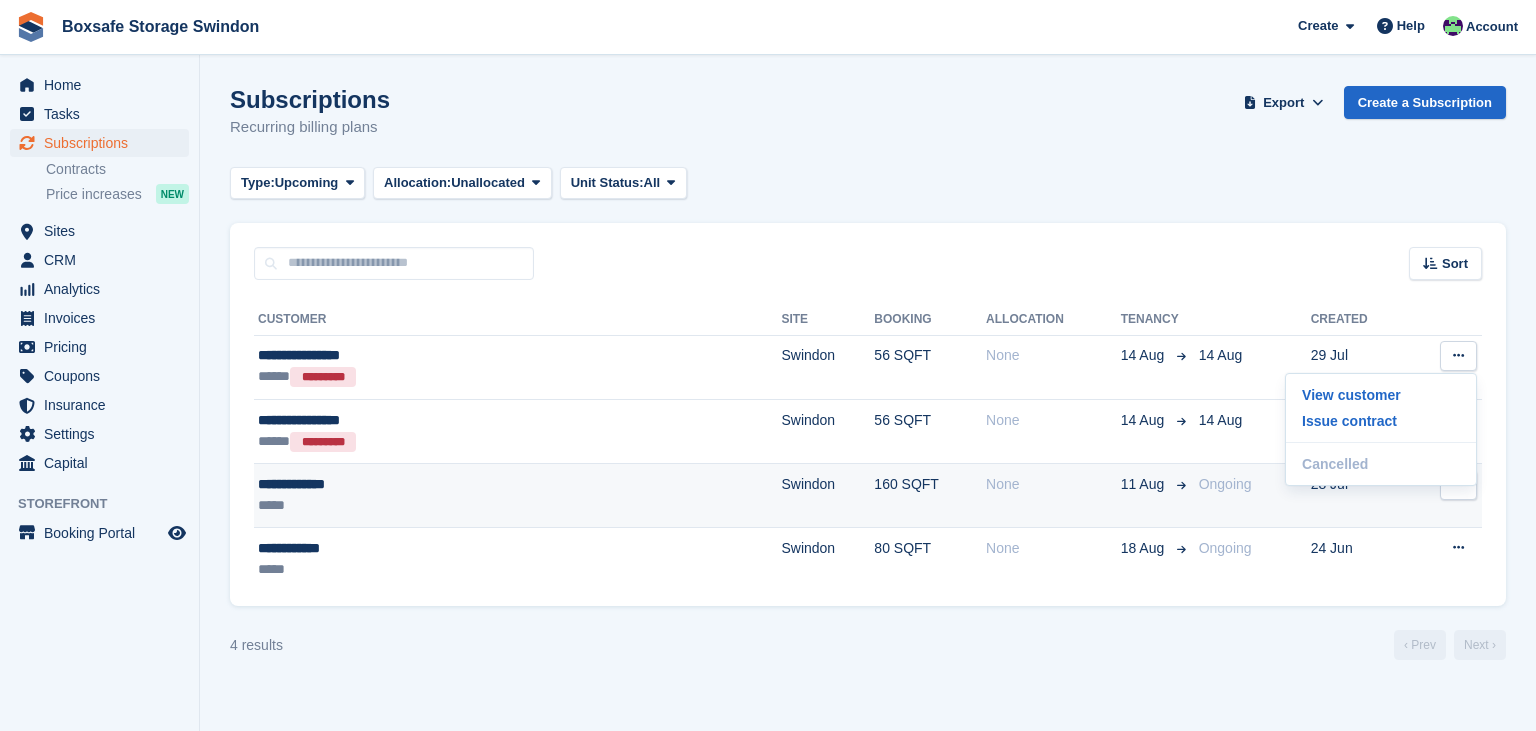click on "160 SQFT" at bounding box center [930, 496] 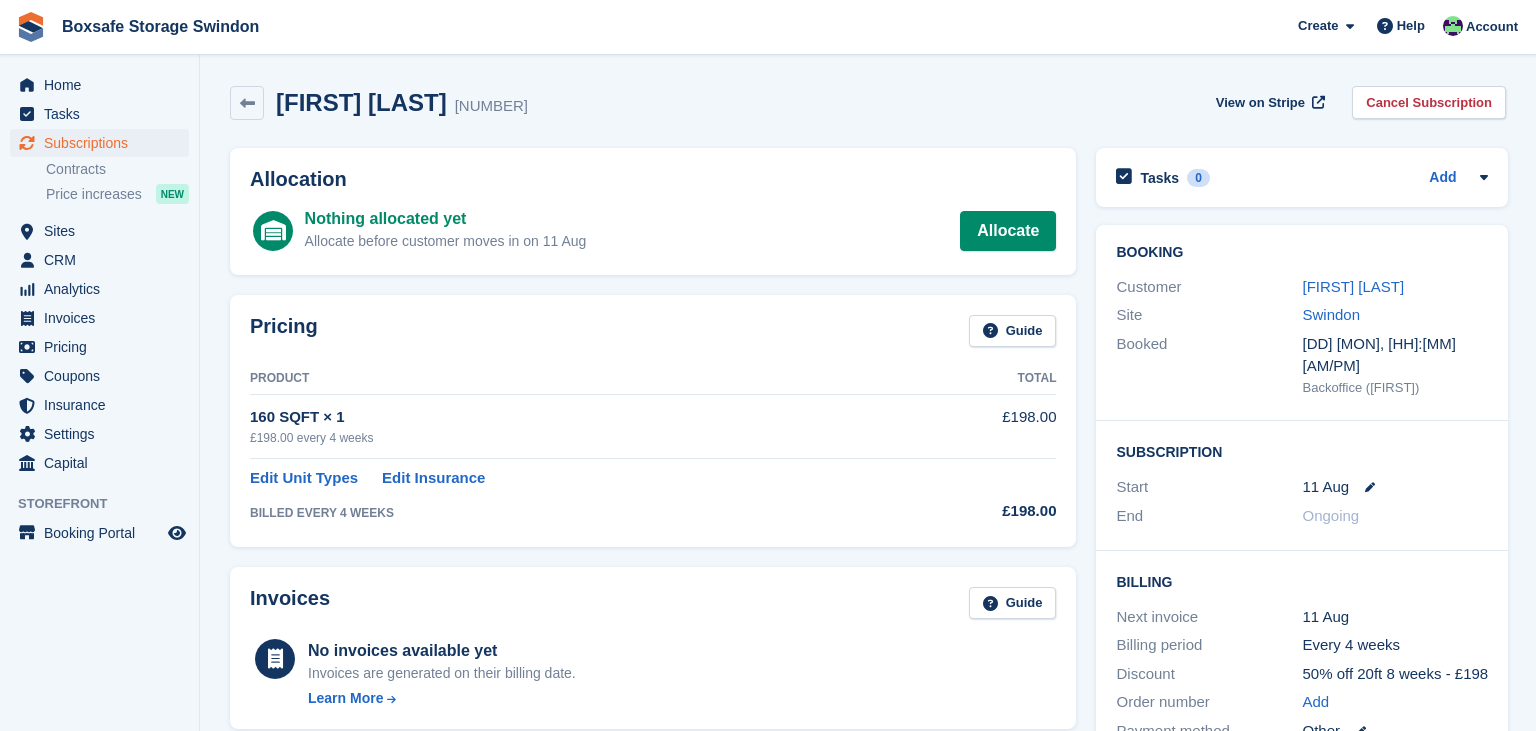 scroll, scrollTop: 0, scrollLeft: 0, axis: both 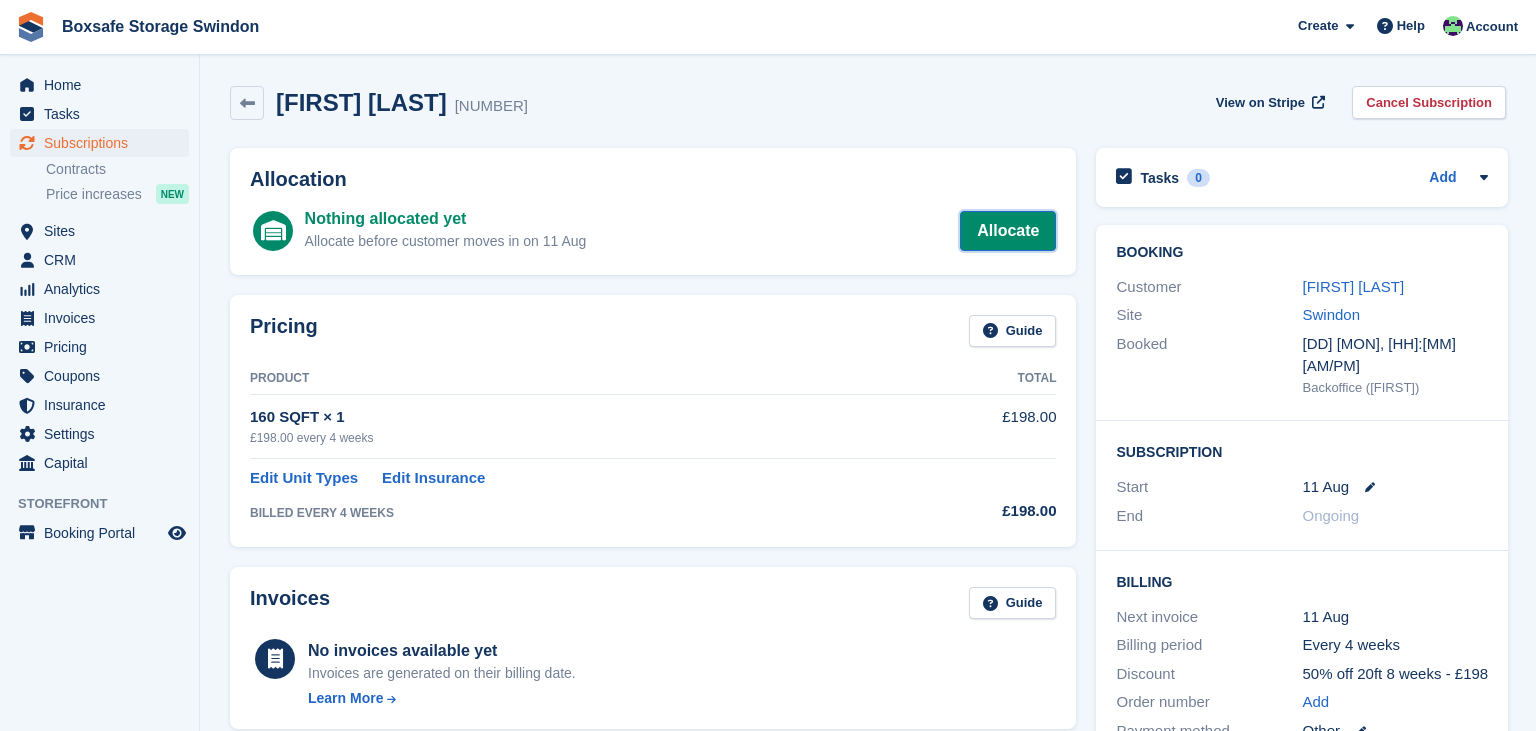 click on "Allocate" at bounding box center [1008, 231] 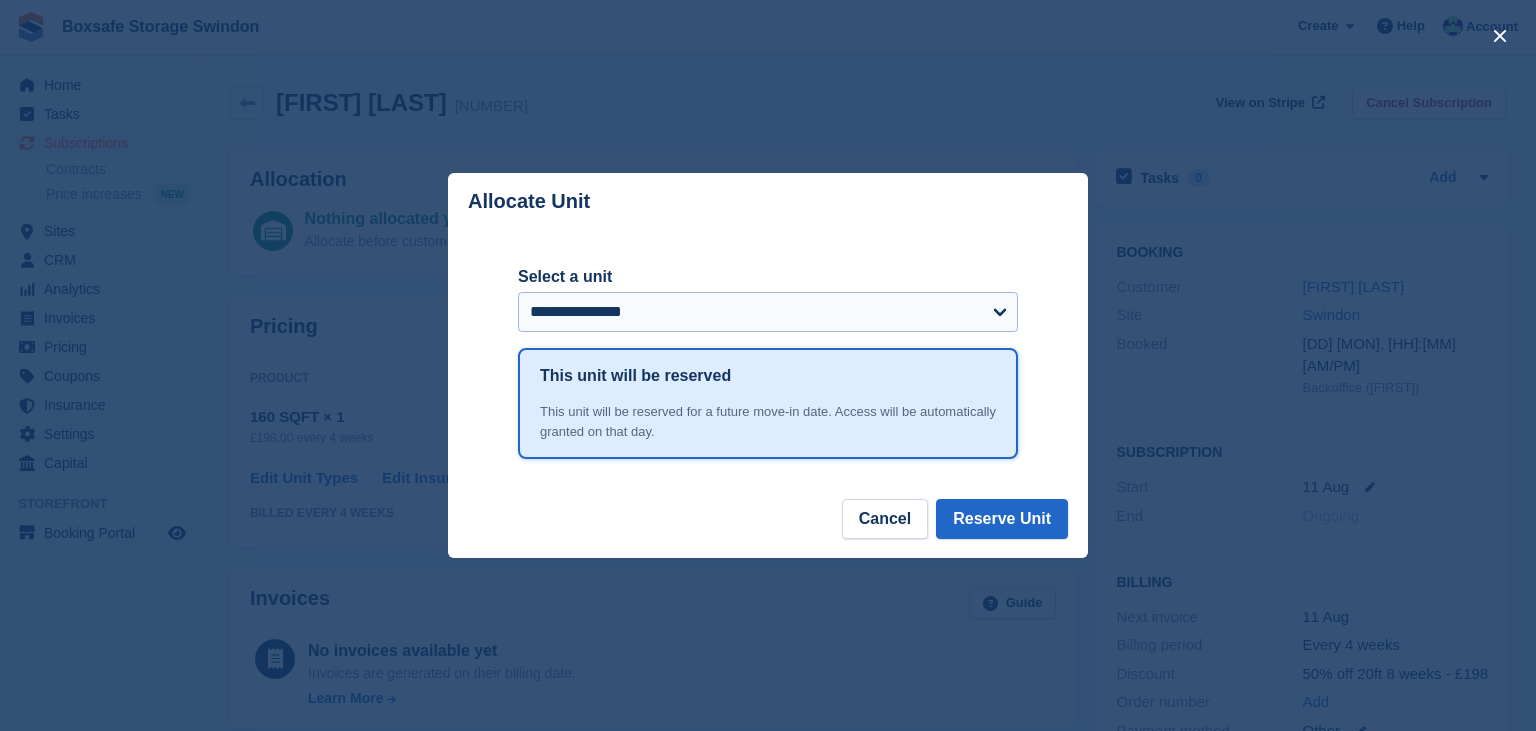 click at bounding box center [768, 365] 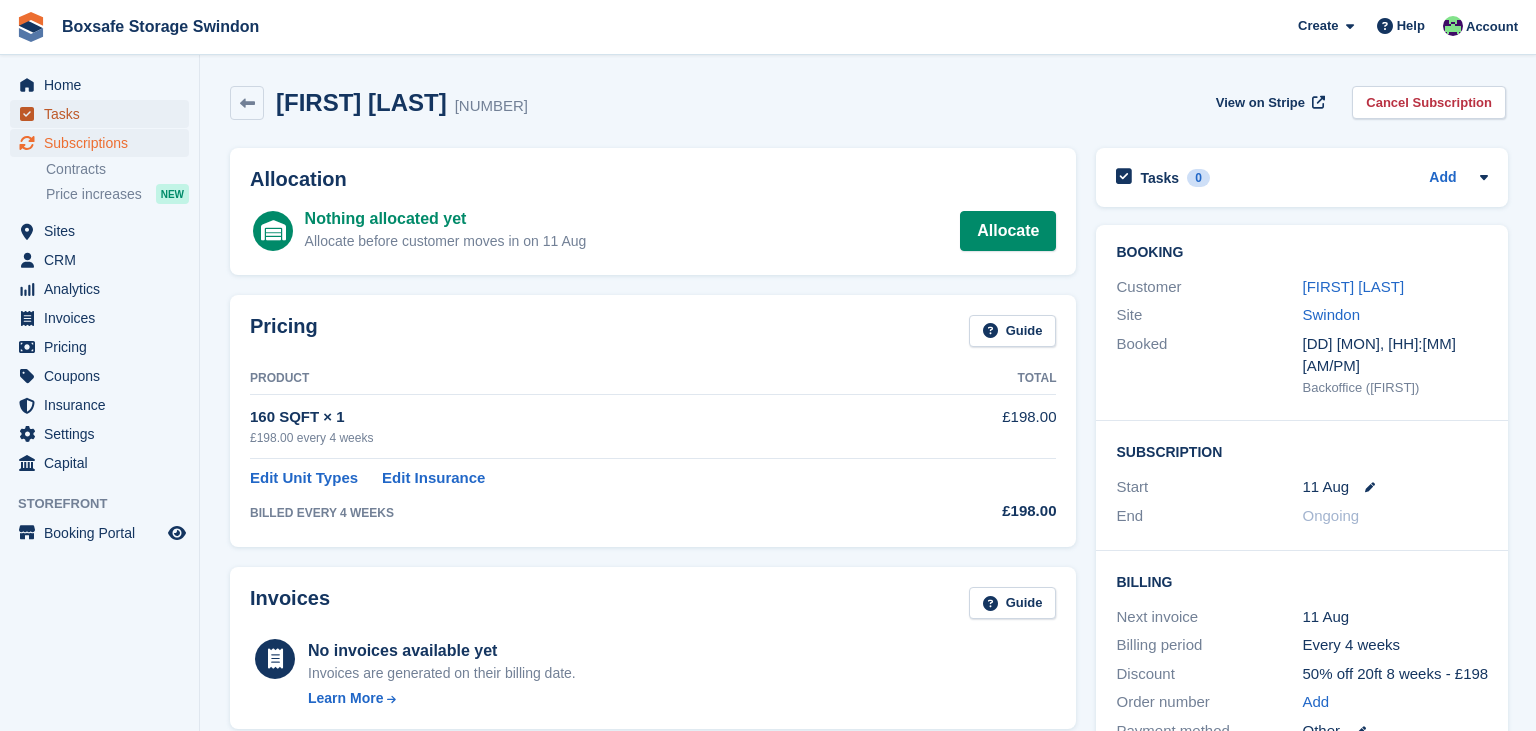 click on "Tasks" at bounding box center [104, 114] 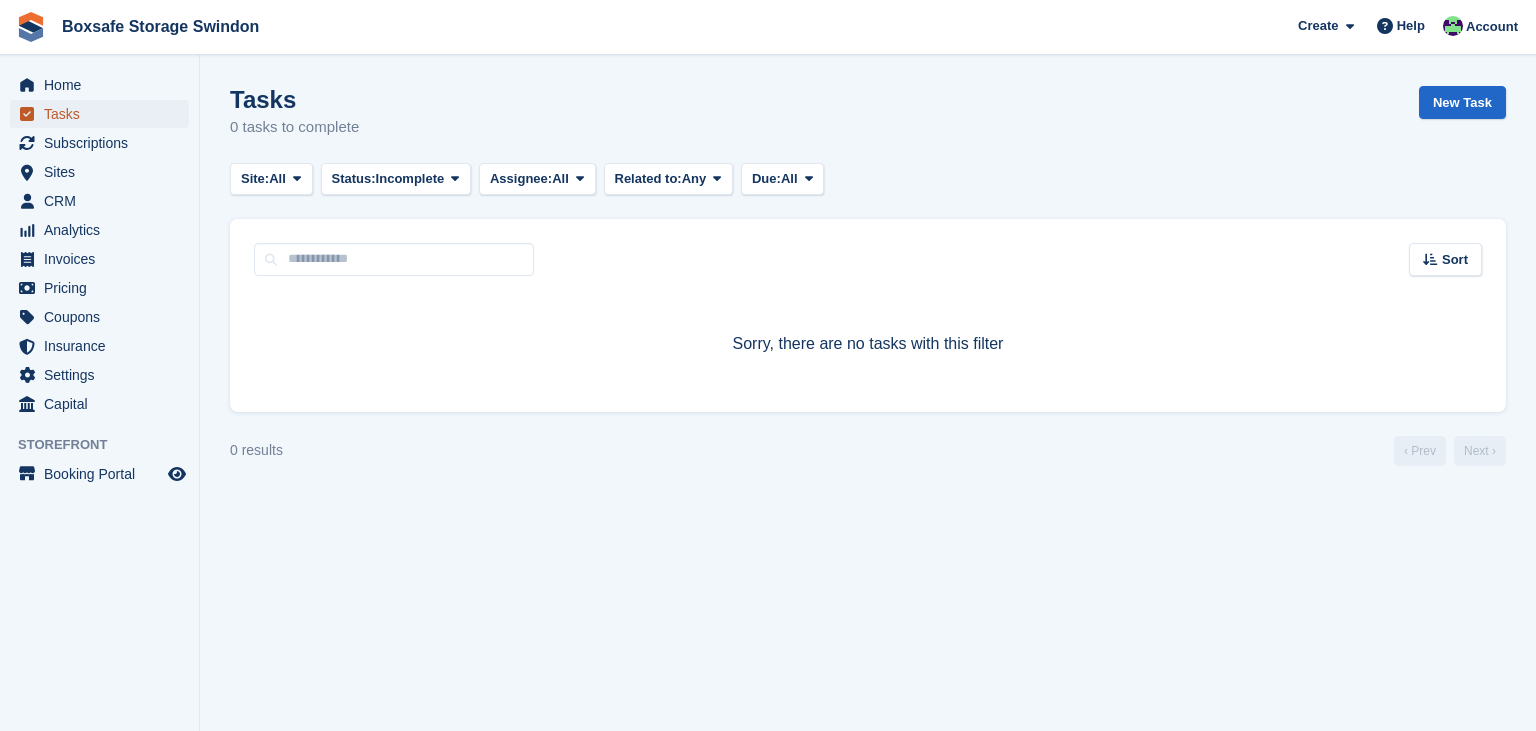 click on "Tasks" at bounding box center (104, 114) 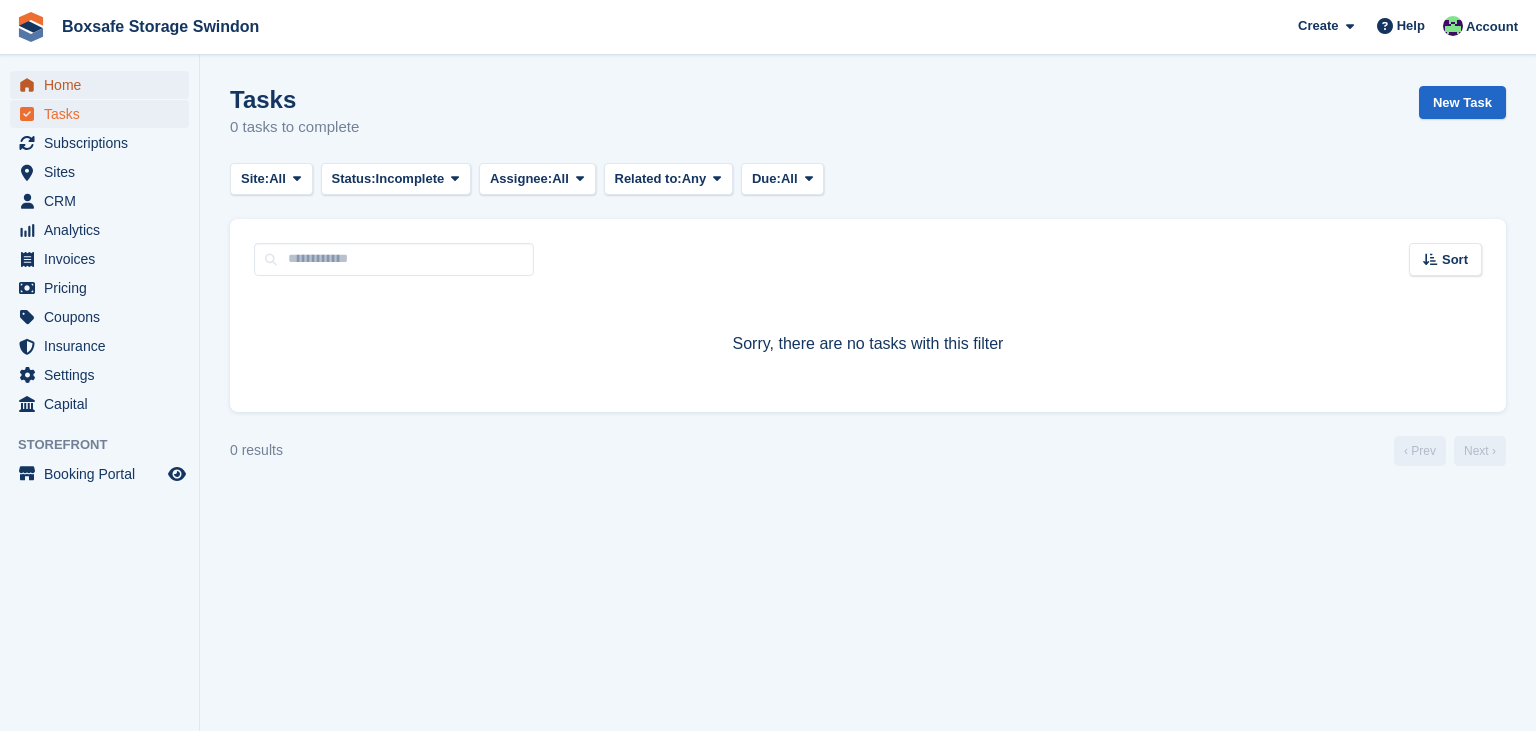 click on "Home" at bounding box center [104, 85] 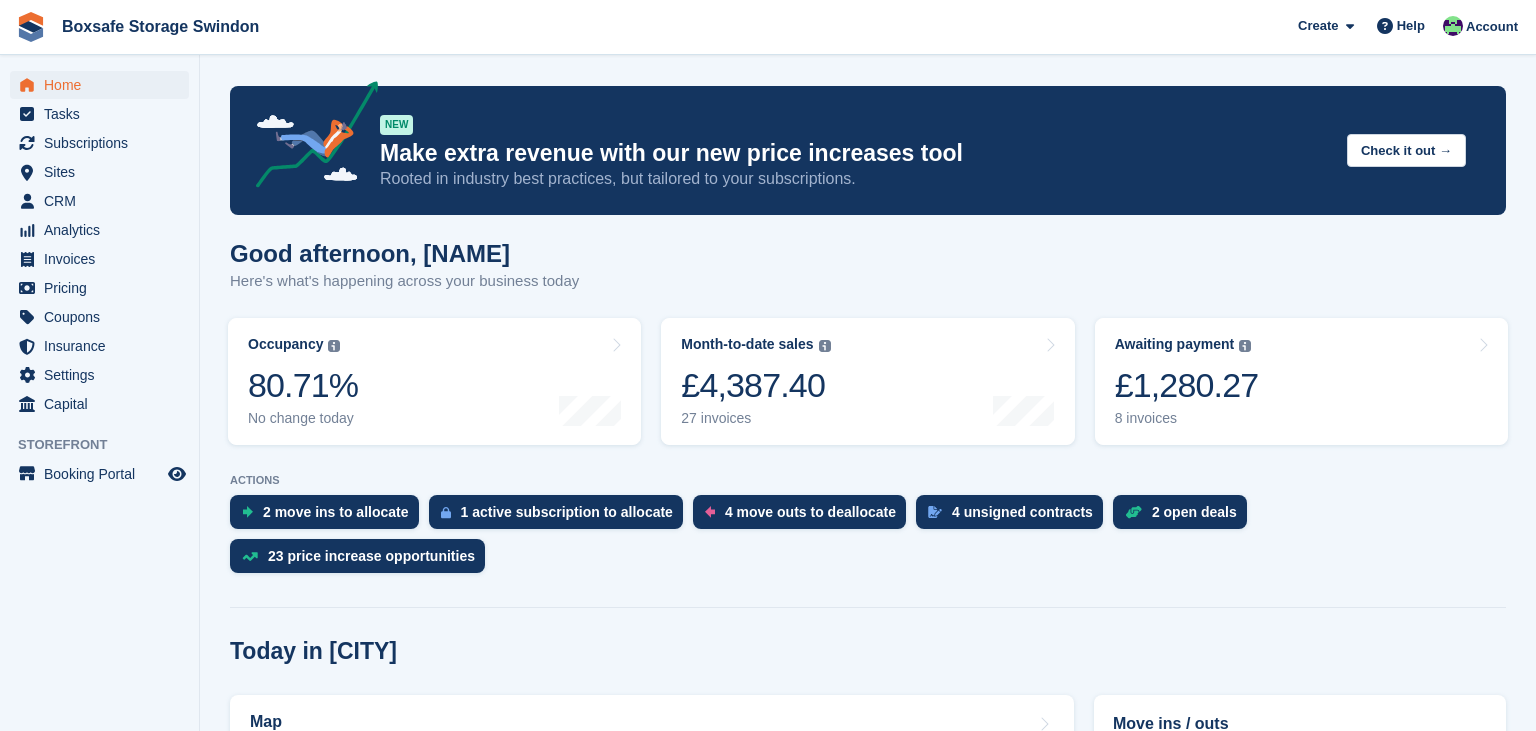 scroll, scrollTop: 0, scrollLeft: 0, axis: both 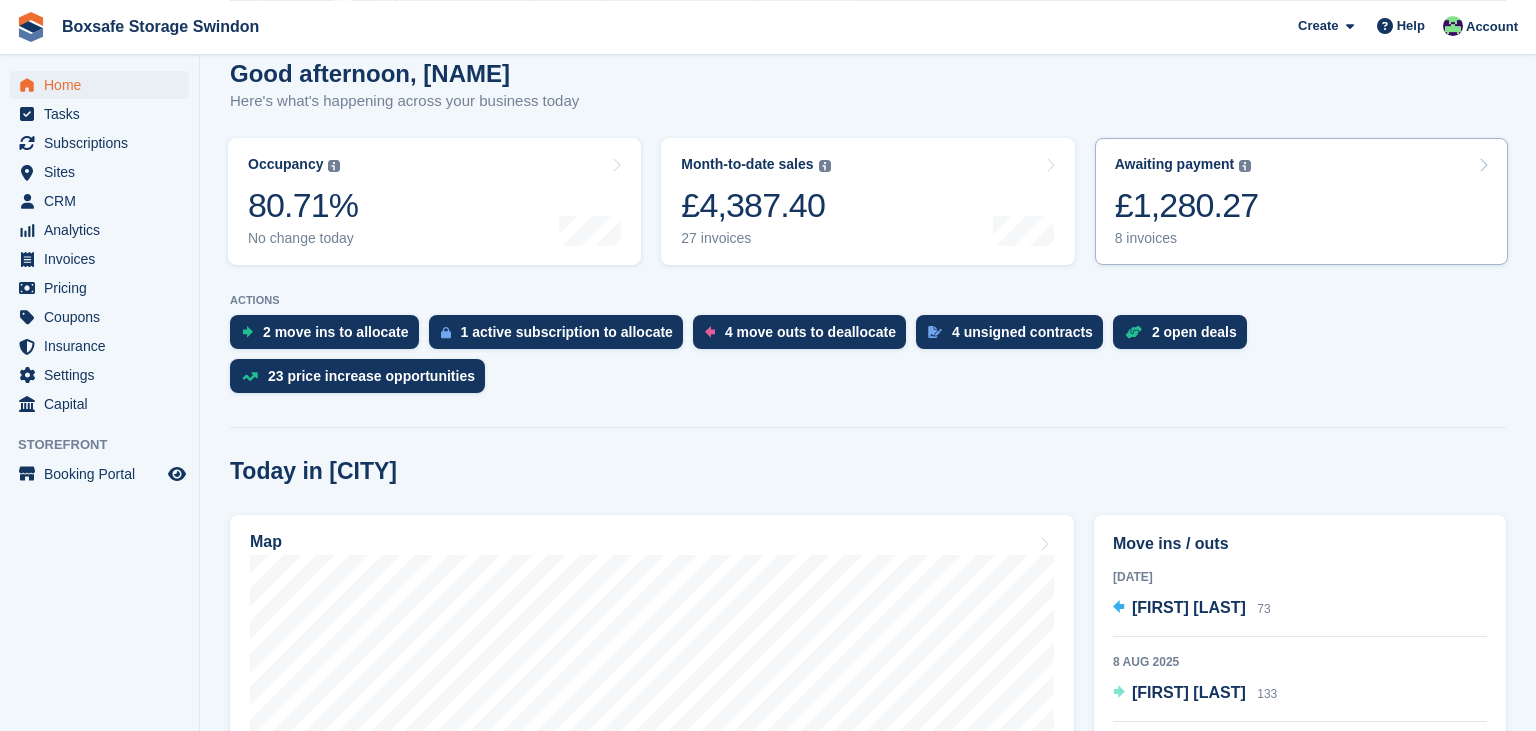 click on "8 invoices" at bounding box center (1187, 238) 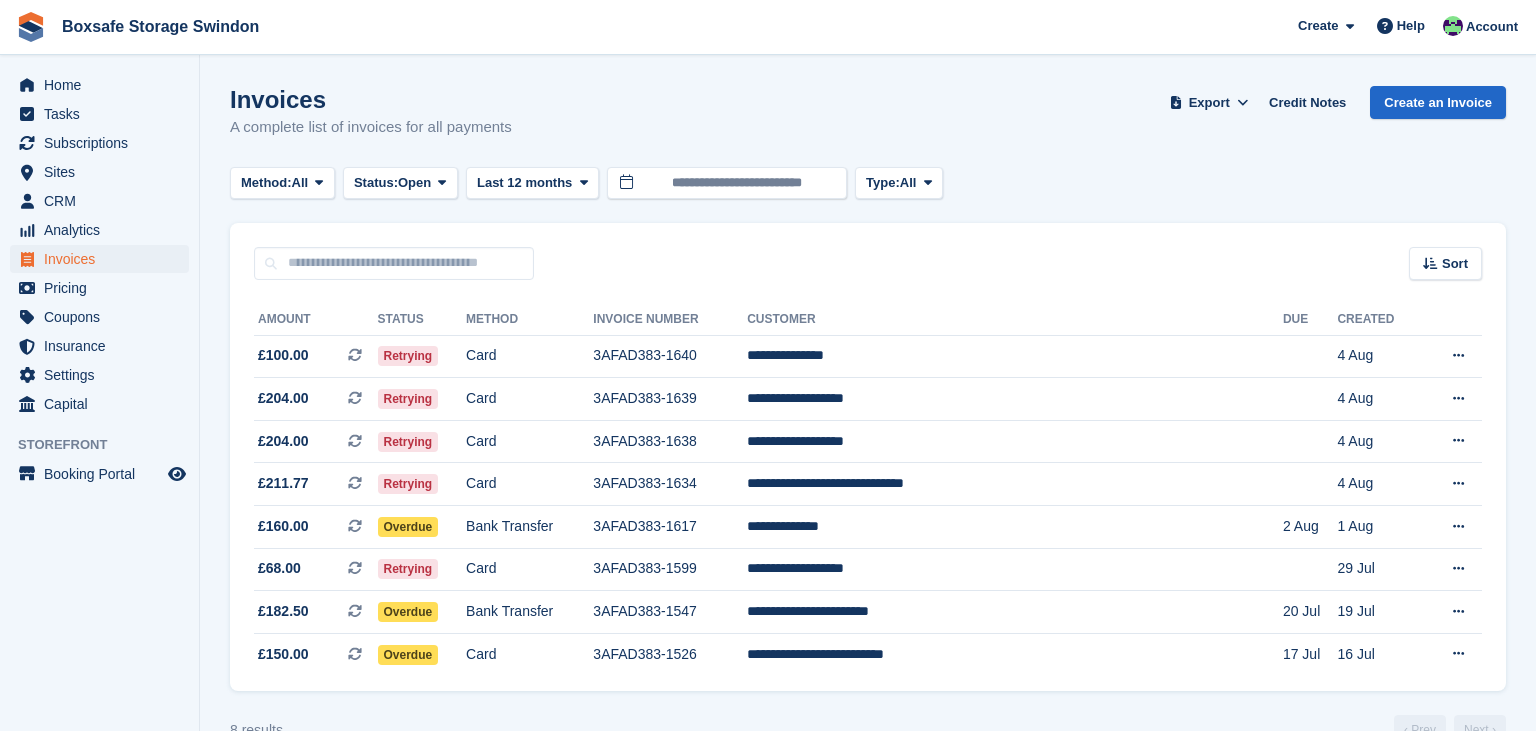 scroll, scrollTop: 0, scrollLeft: 0, axis: both 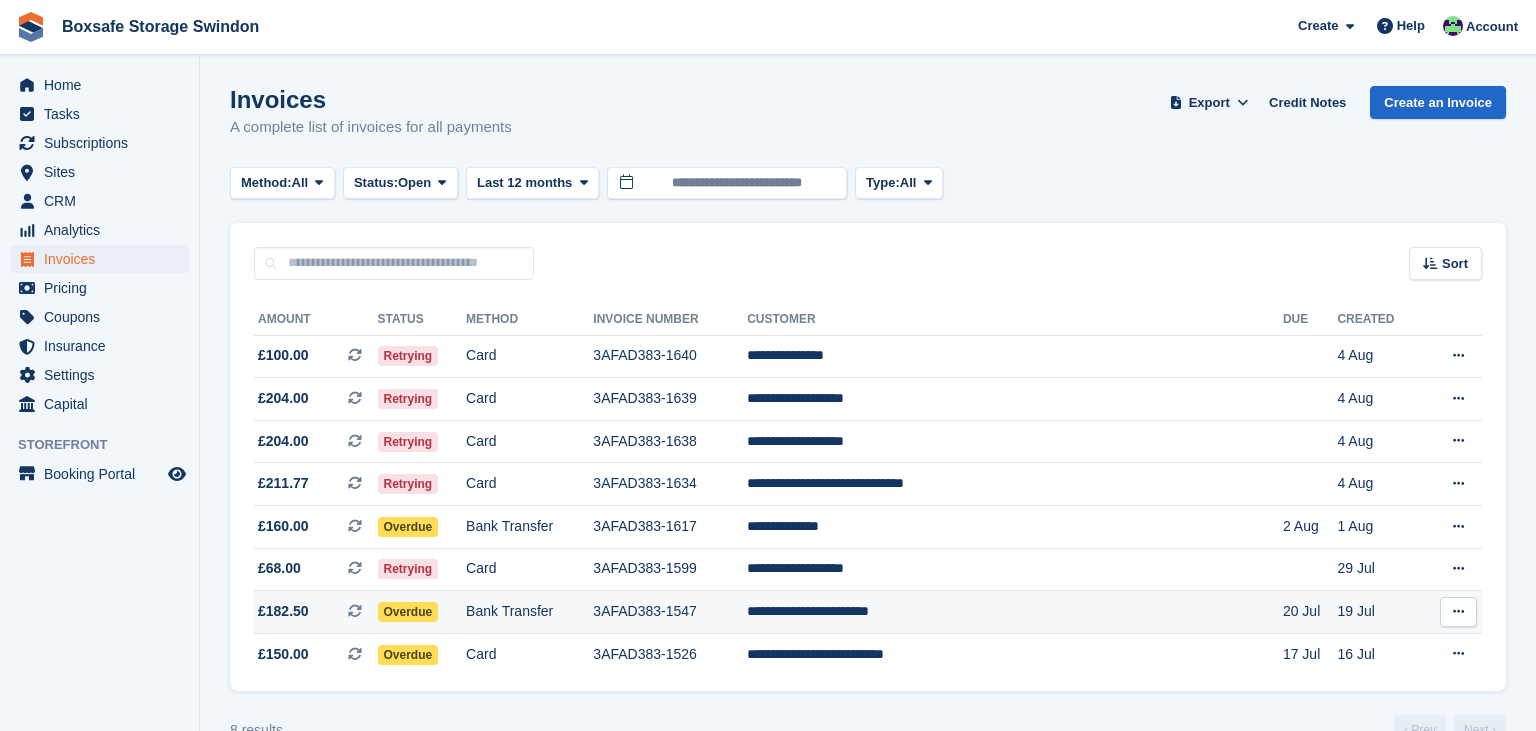 click on "**********" at bounding box center [1015, 612] 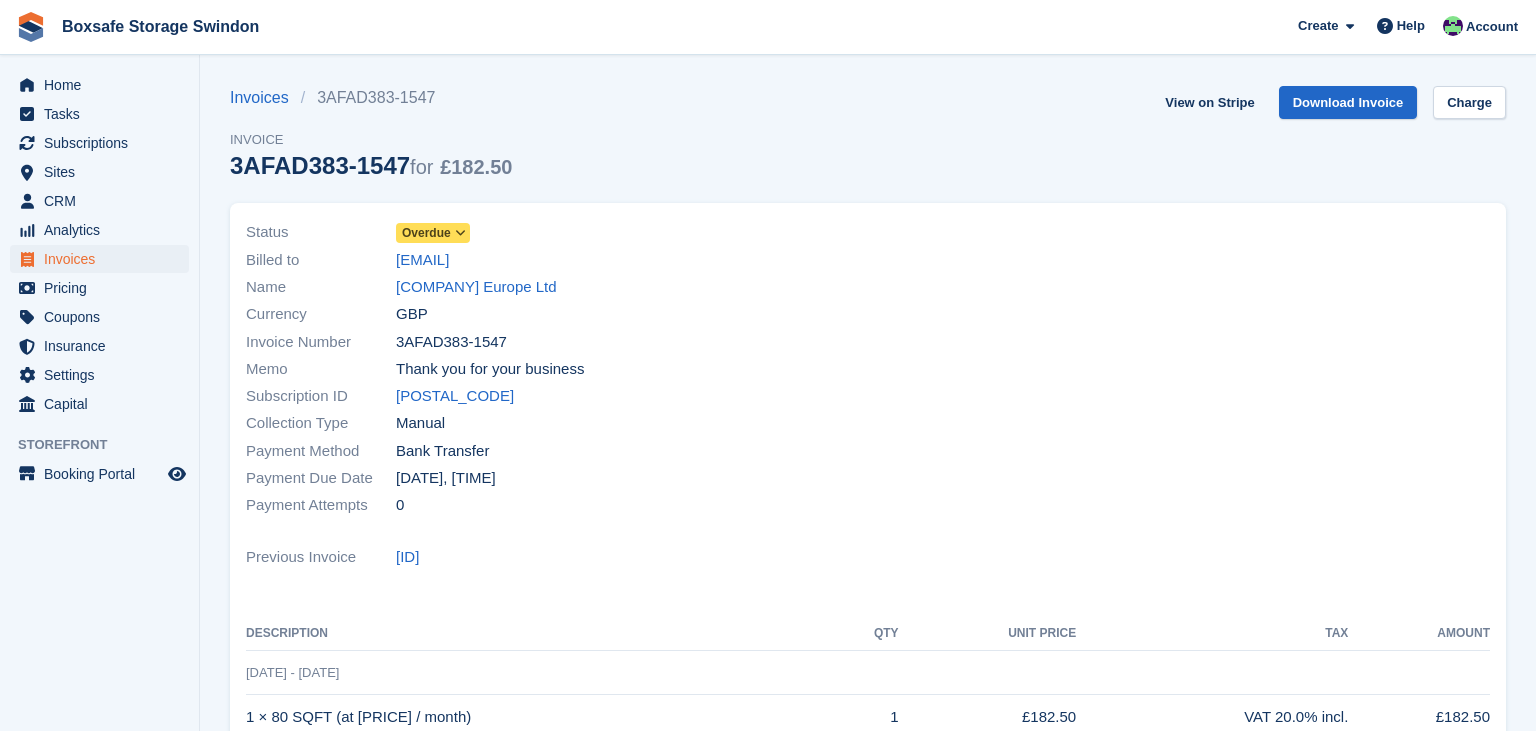 scroll, scrollTop: 0, scrollLeft: 0, axis: both 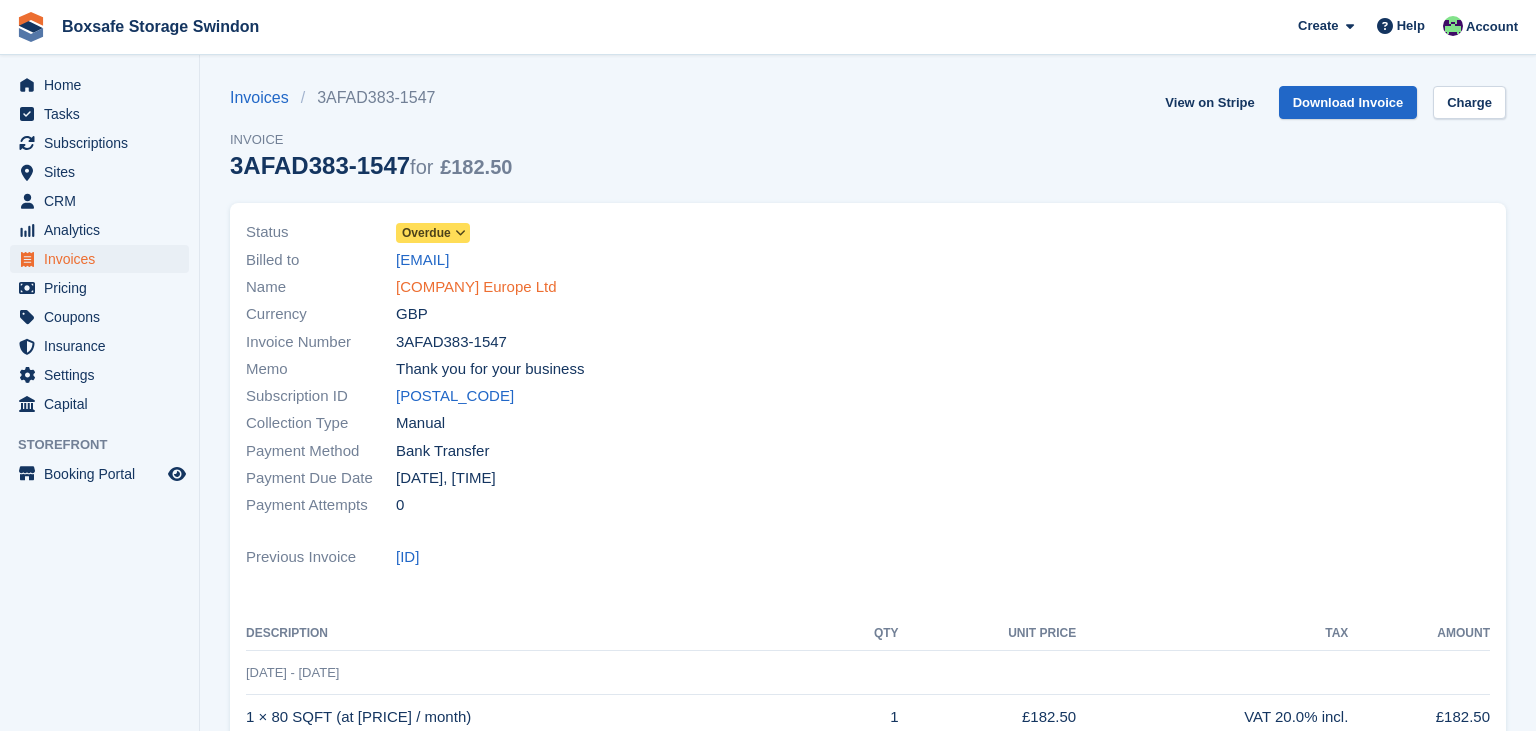 click on "Hanwha Vision Europe Ltd" at bounding box center (476, 287) 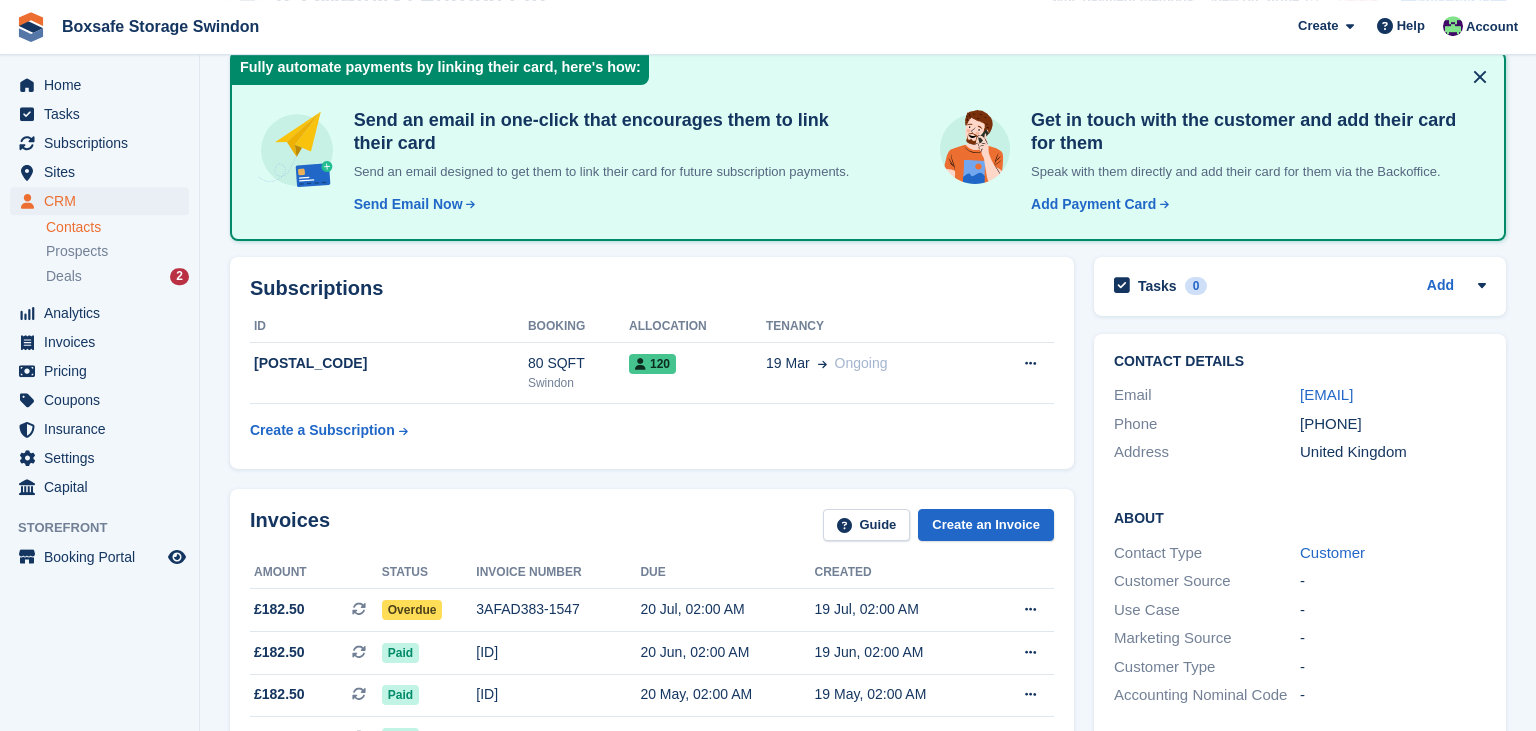 scroll, scrollTop: 0, scrollLeft: 0, axis: both 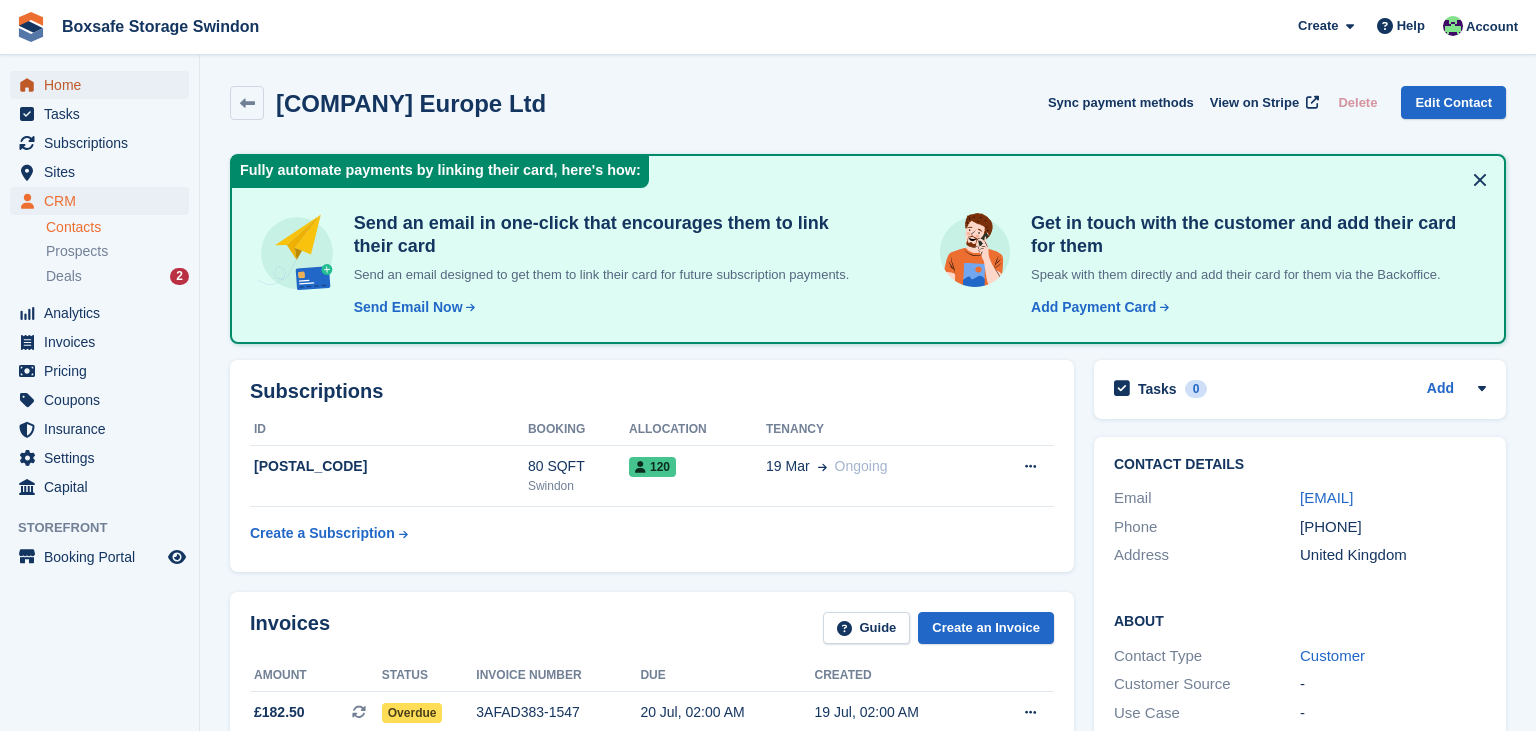 click on "Home" at bounding box center [104, 85] 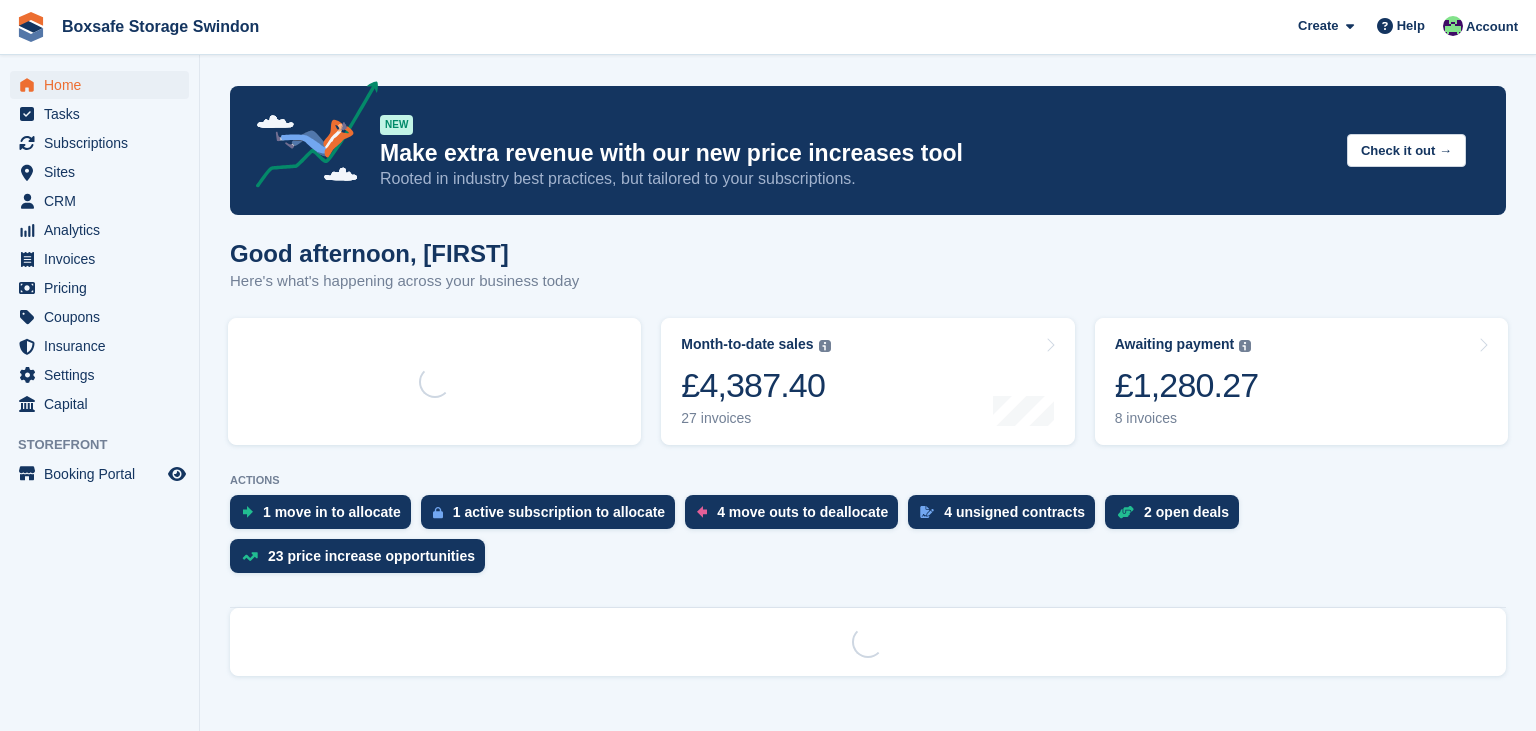 scroll, scrollTop: 0, scrollLeft: 0, axis: both 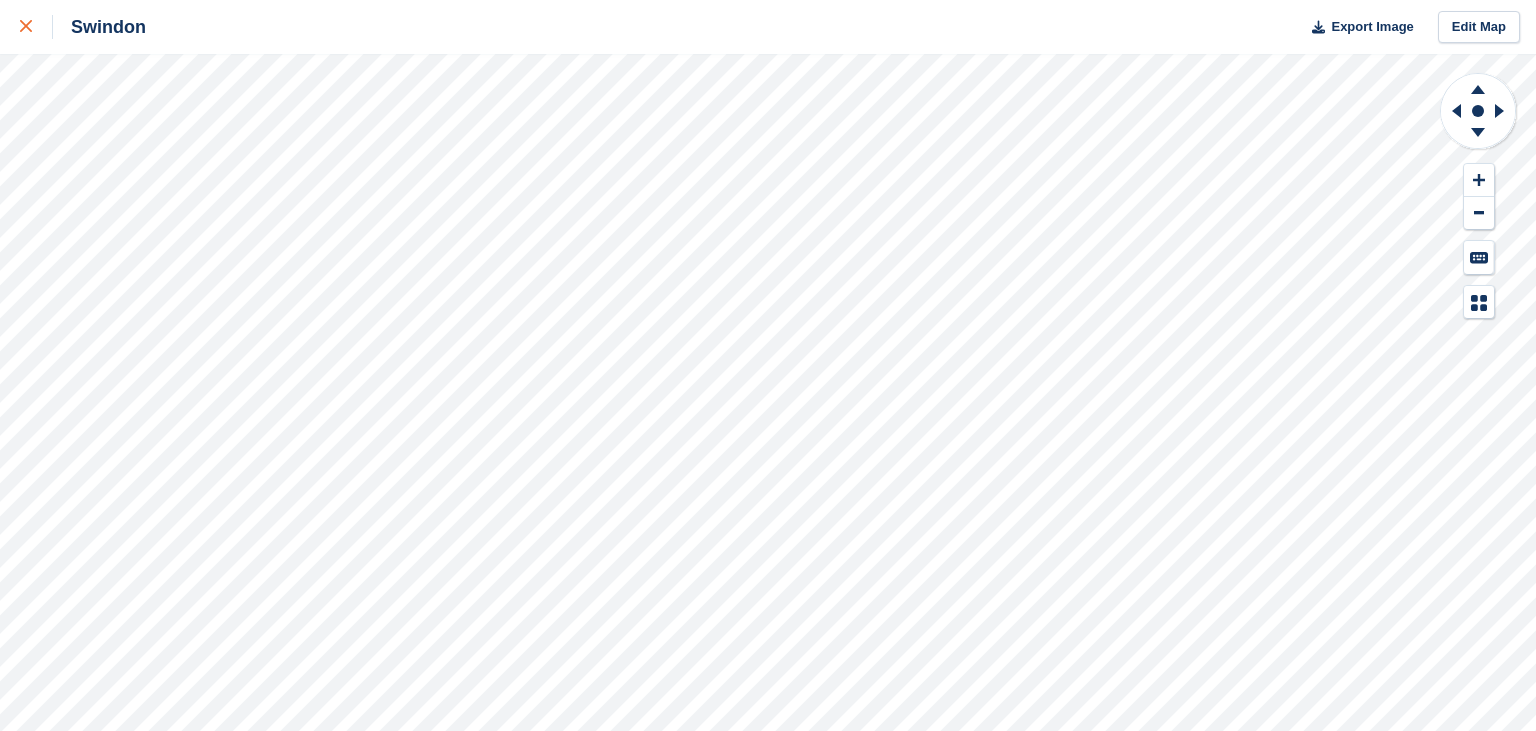 click 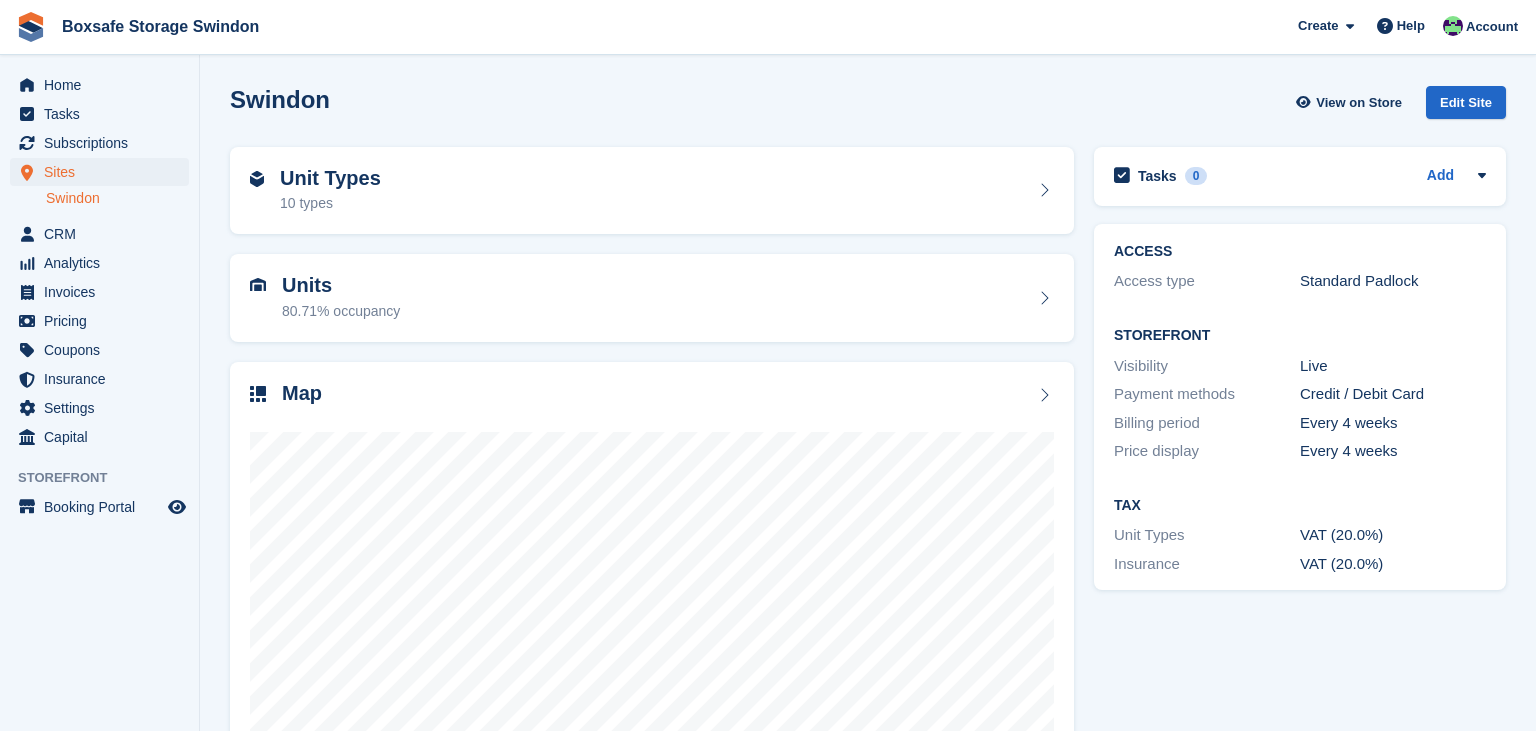 scroll, scrollTop: 0, scrollLeft: 0, axis: both 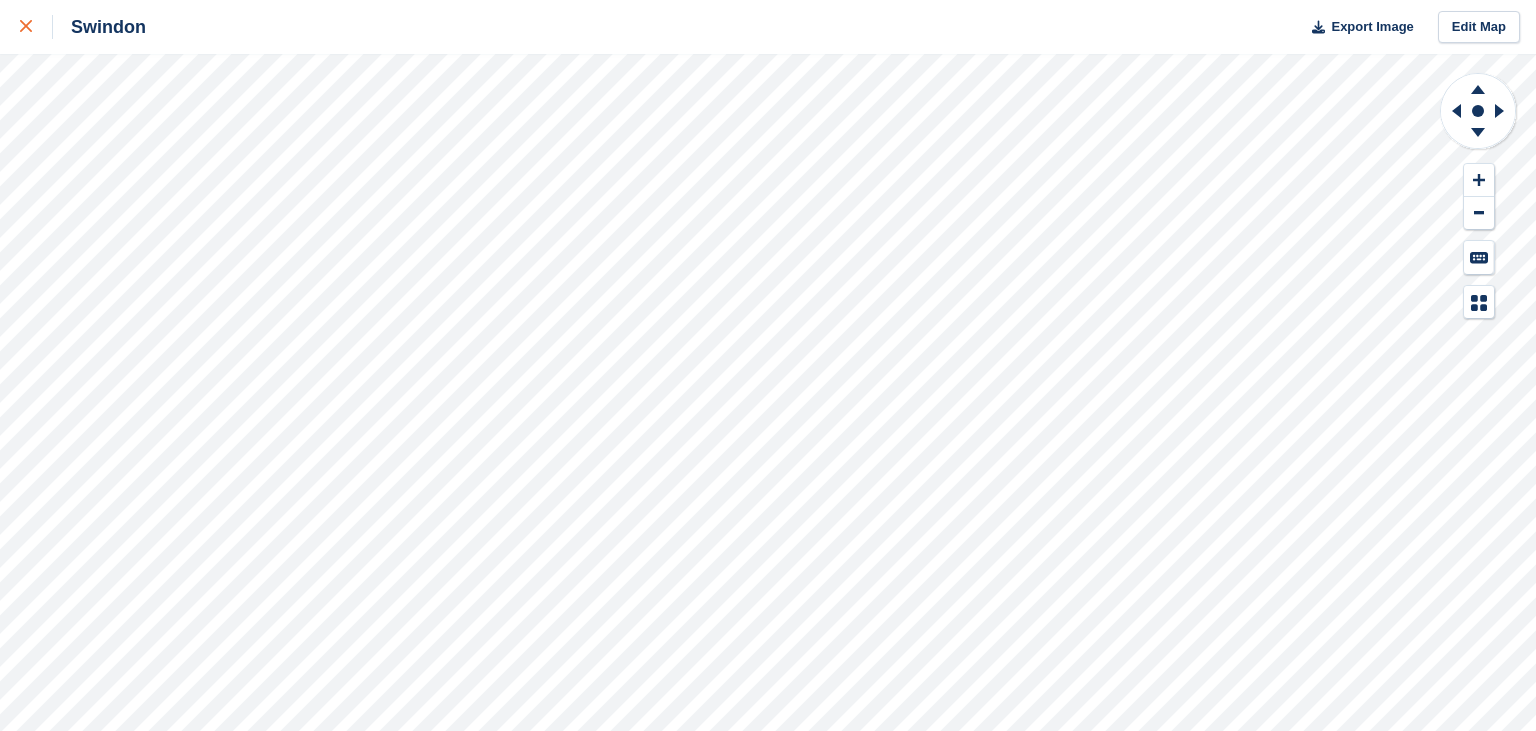 click 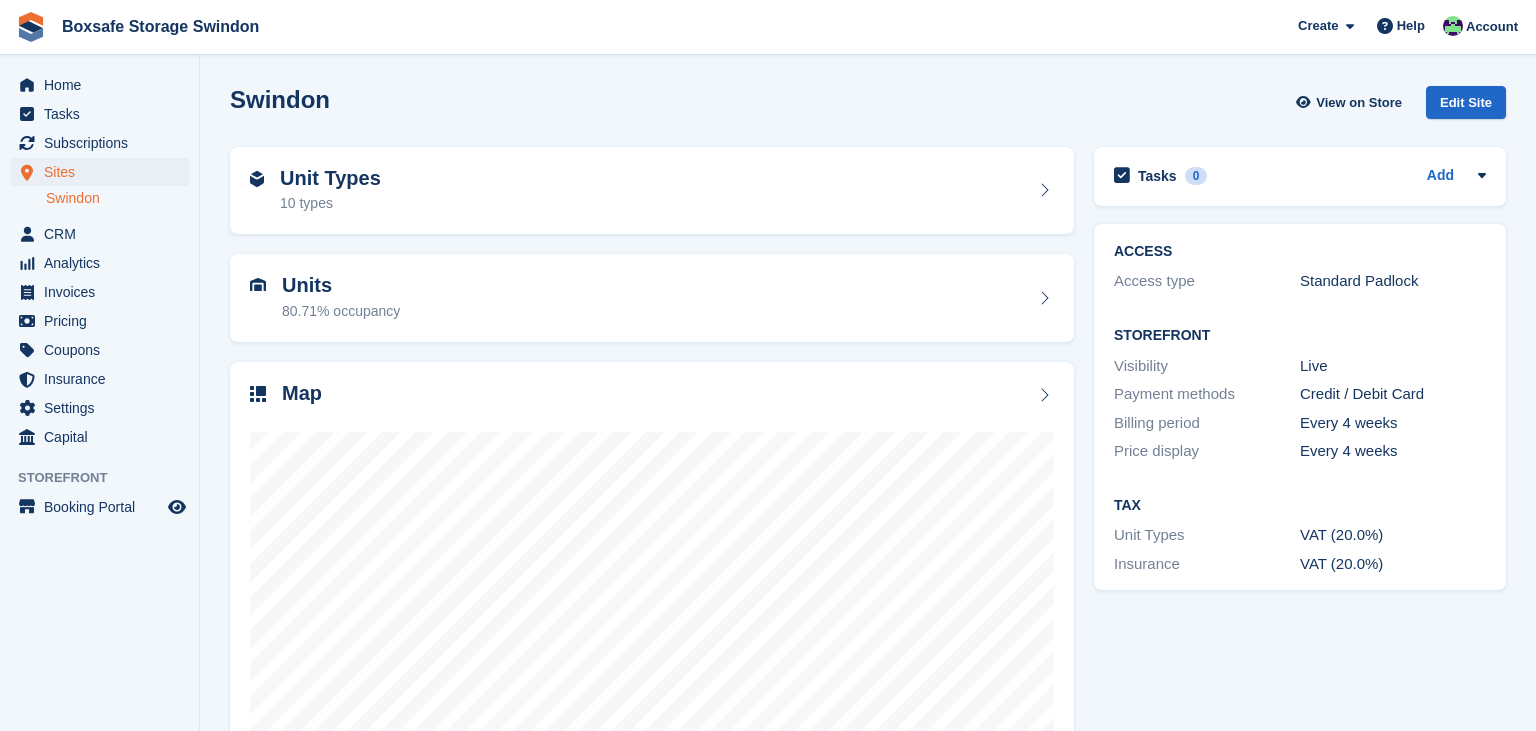 scroll, scrollTop: 0, scrollLeft: 0, axis: both 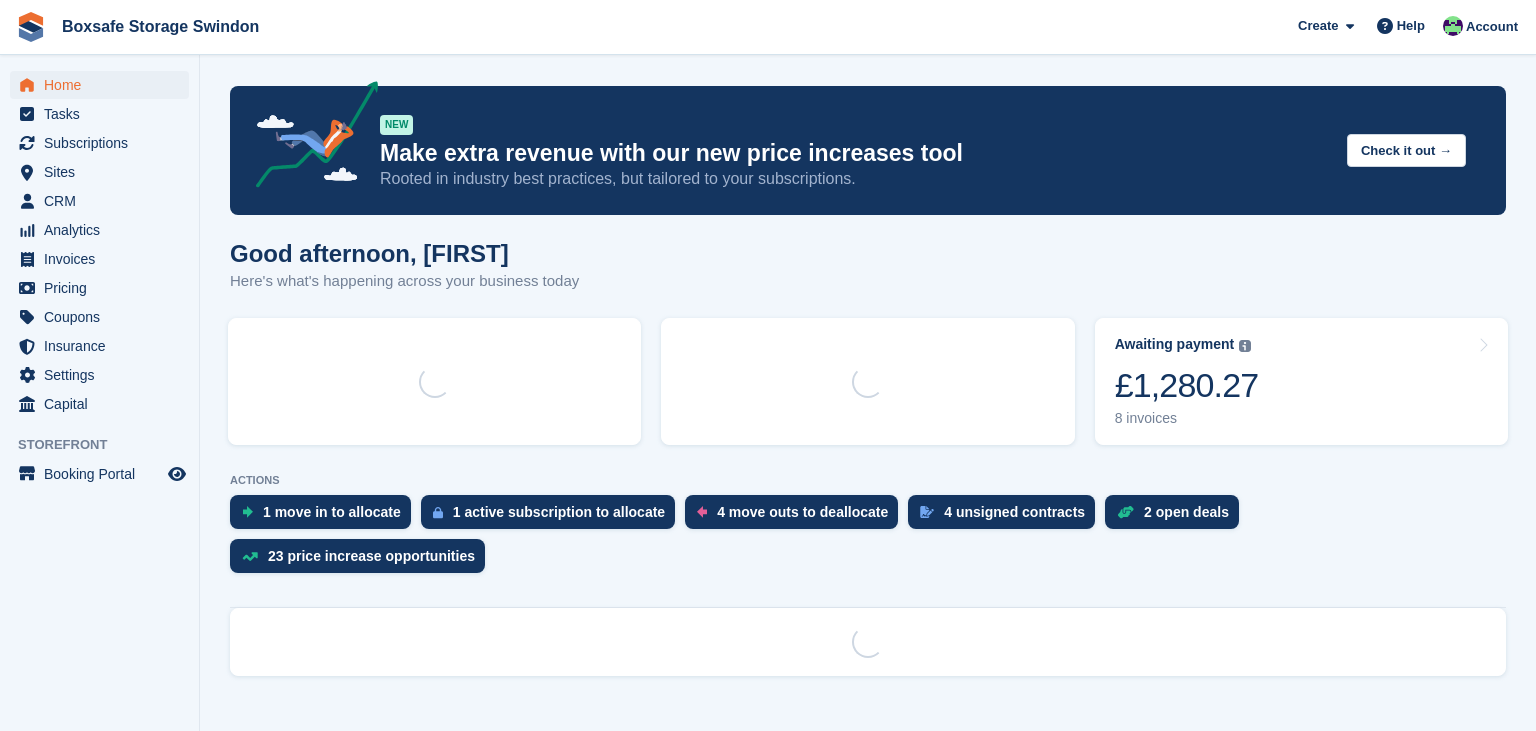 click on "£1,280.27" at bounding box center [1187, 385] 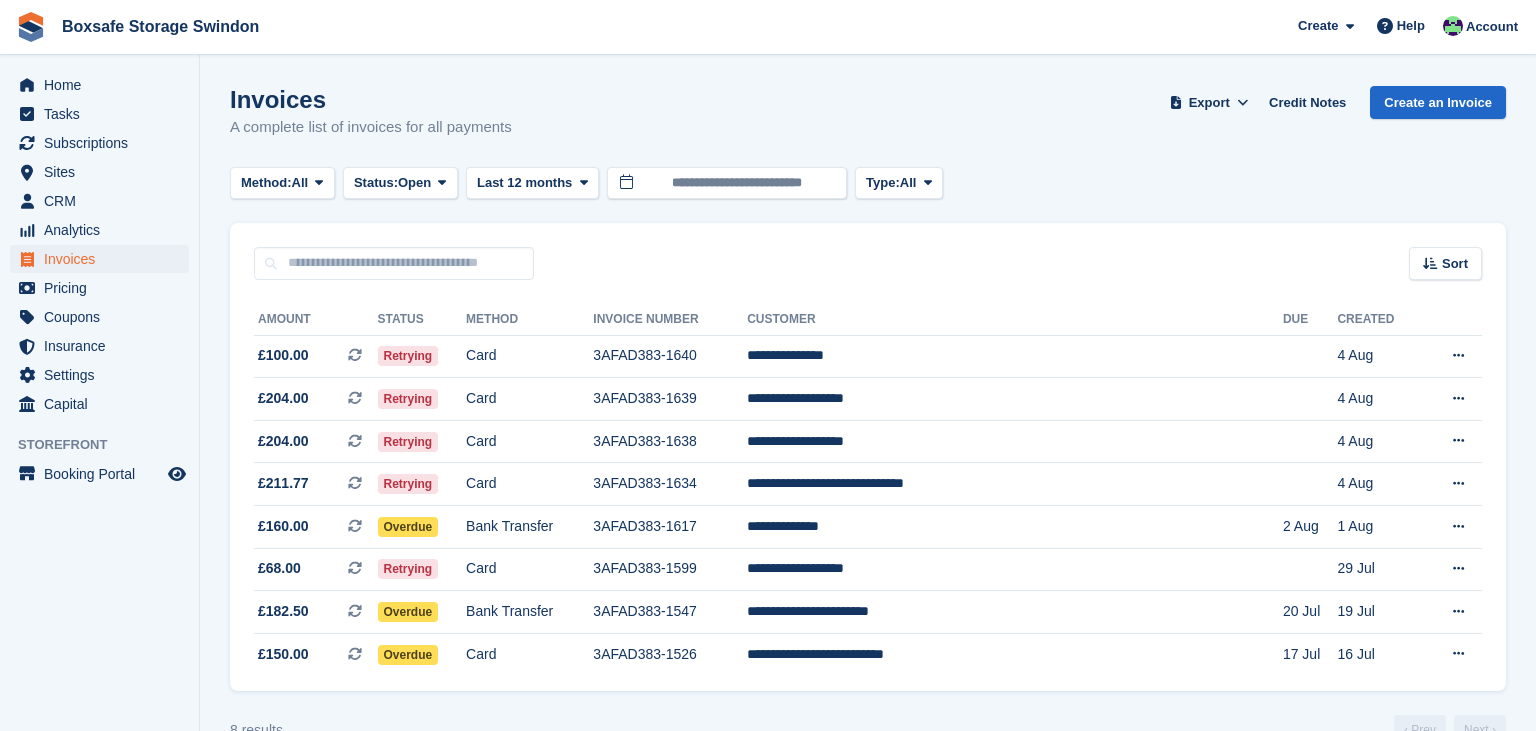 scroll, scrollTop: 0, scrollLeft: 0, axis: both 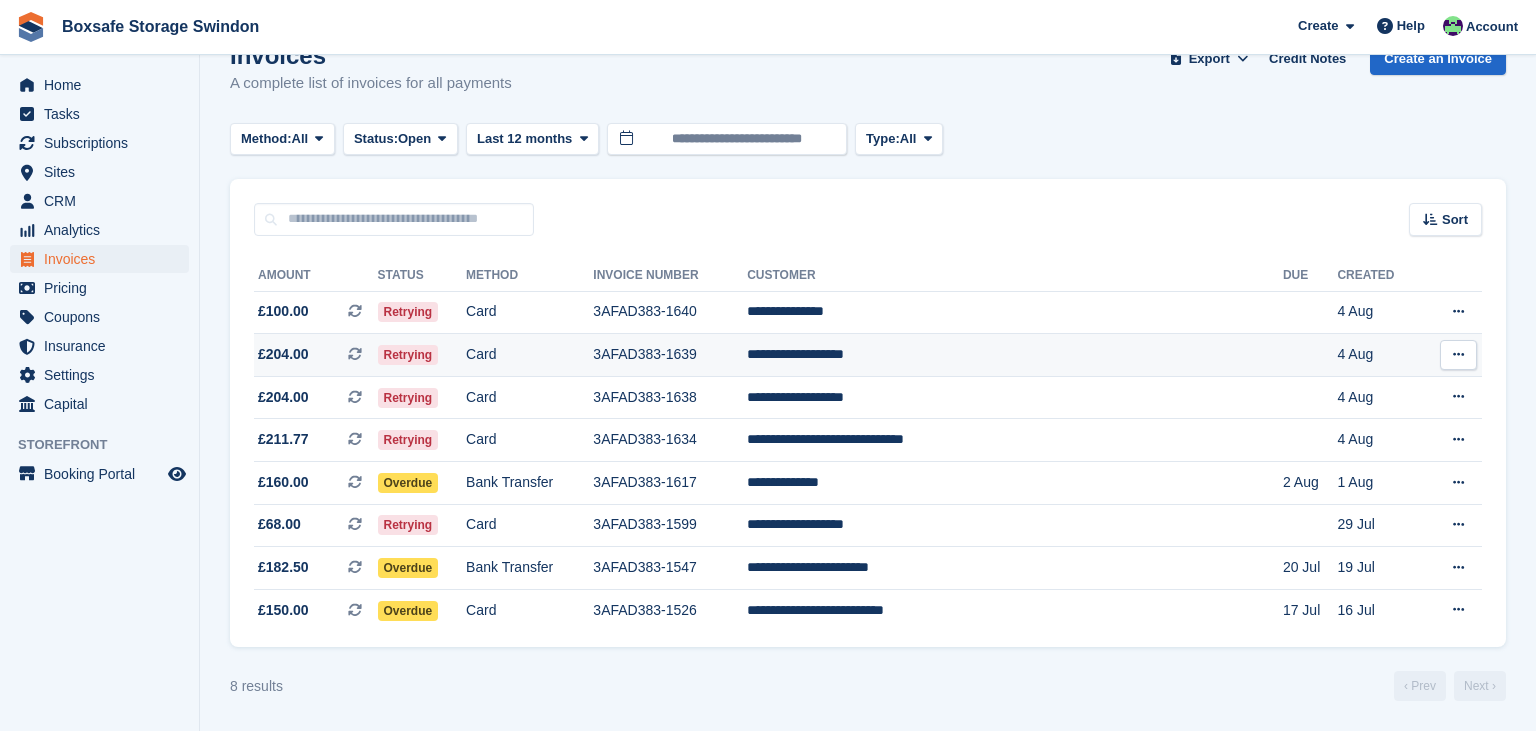 click on "**********" at bounding box center [1015, 355] 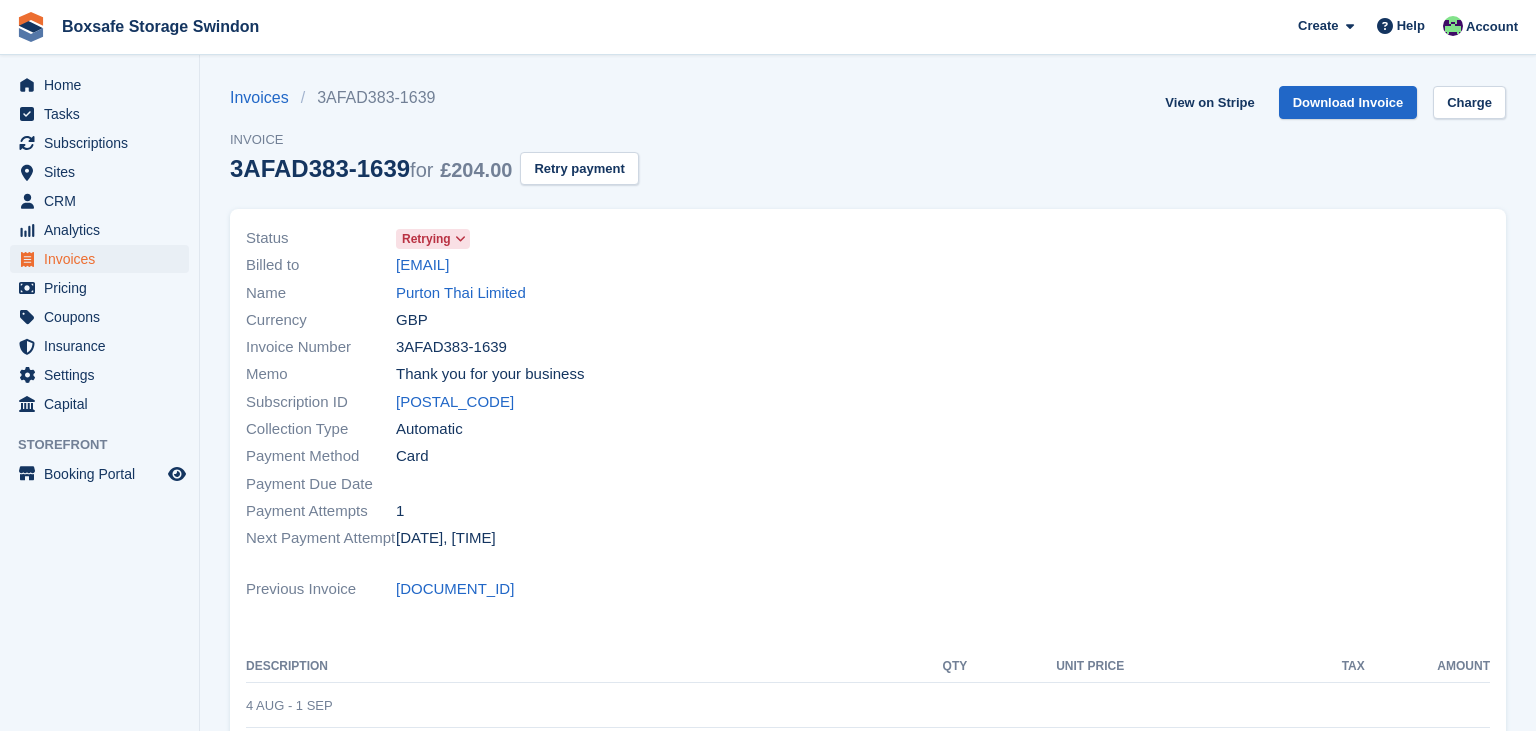 scroll, scrollTop: 0, scrollLeft: 0, axis: both 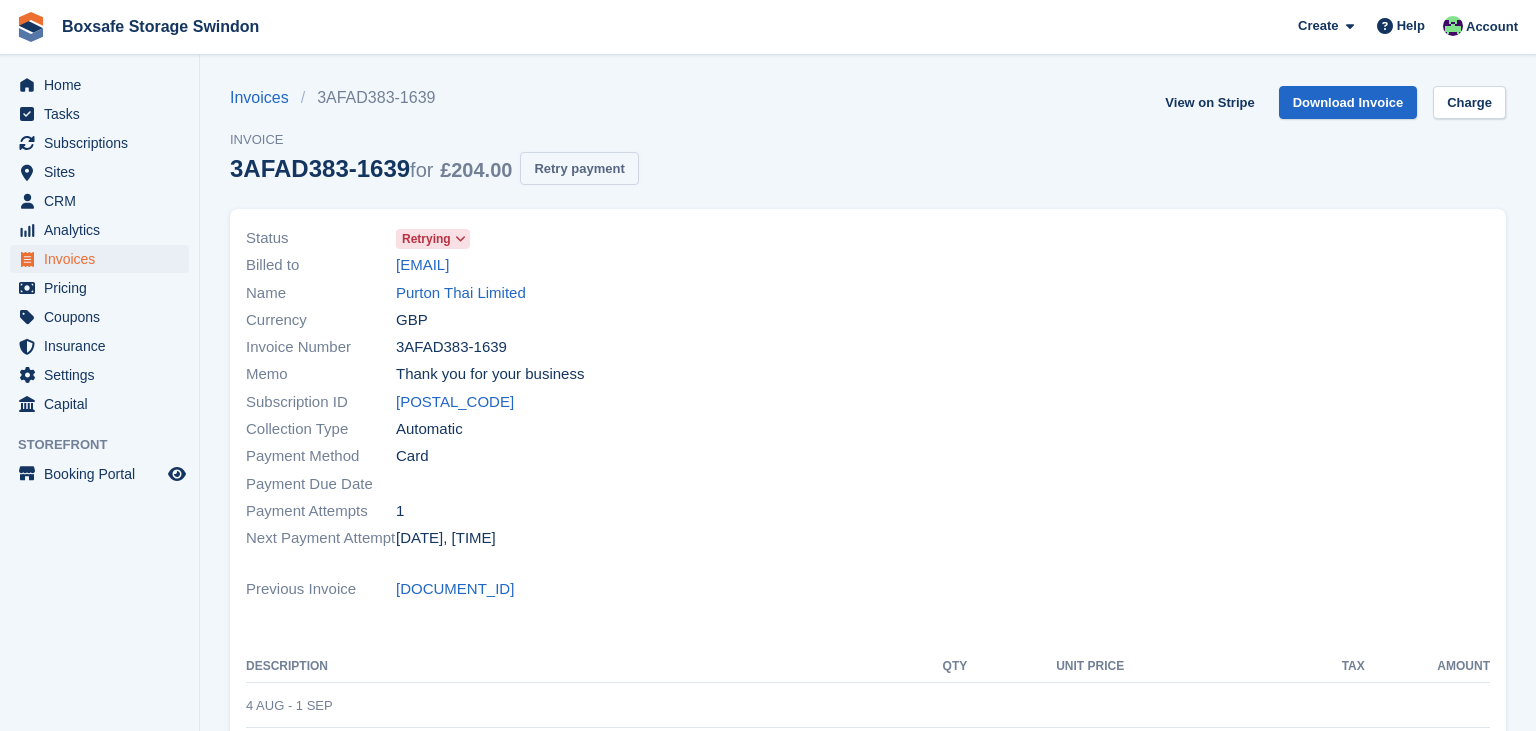 click on "Retry payment" at bounding box center [579, 168] 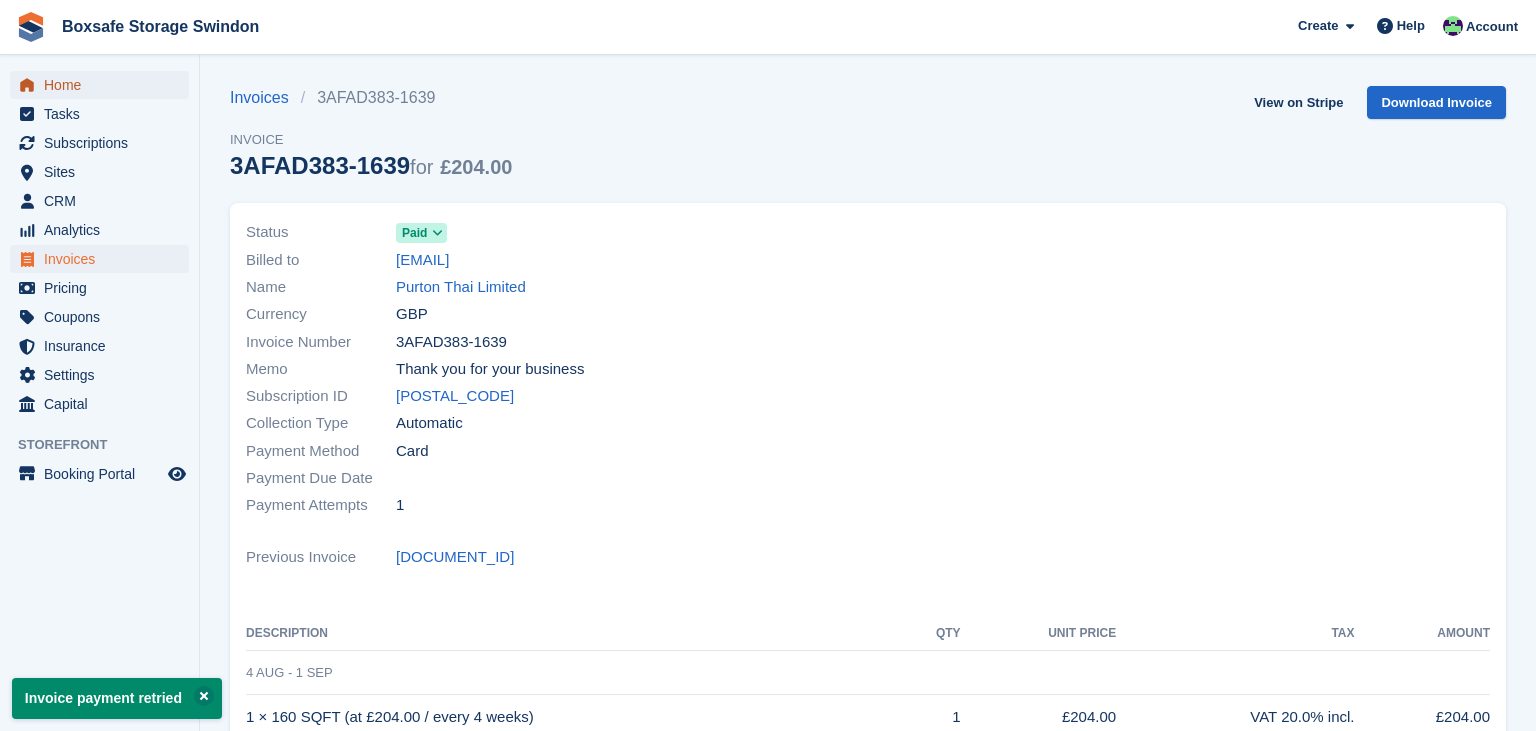 click on "Home" at bounding box center [104, 85] 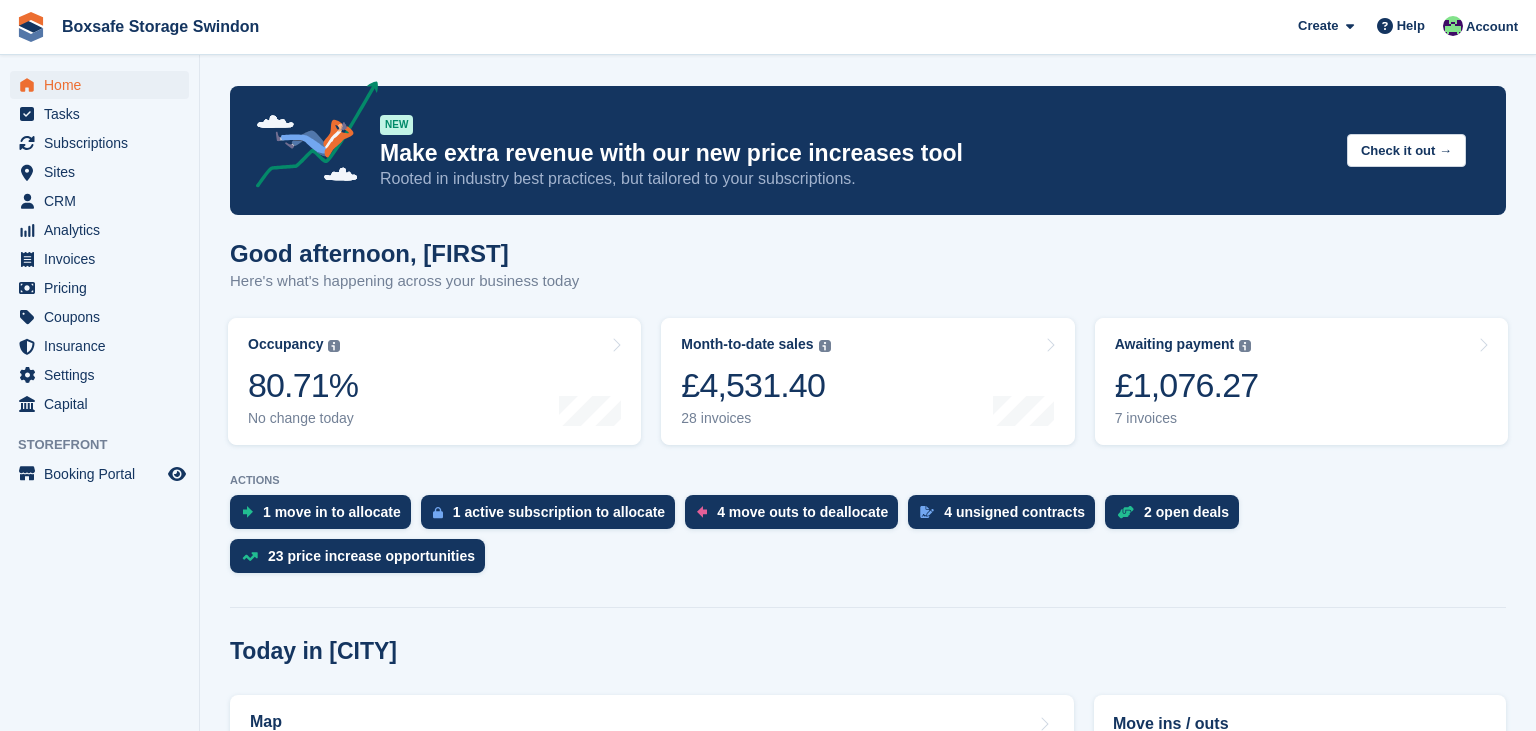 click on "Awaiting payment
The total outstanding balance on all open invoices.
£1,076.27
7 invoices" at bounding box center (1301, 381) 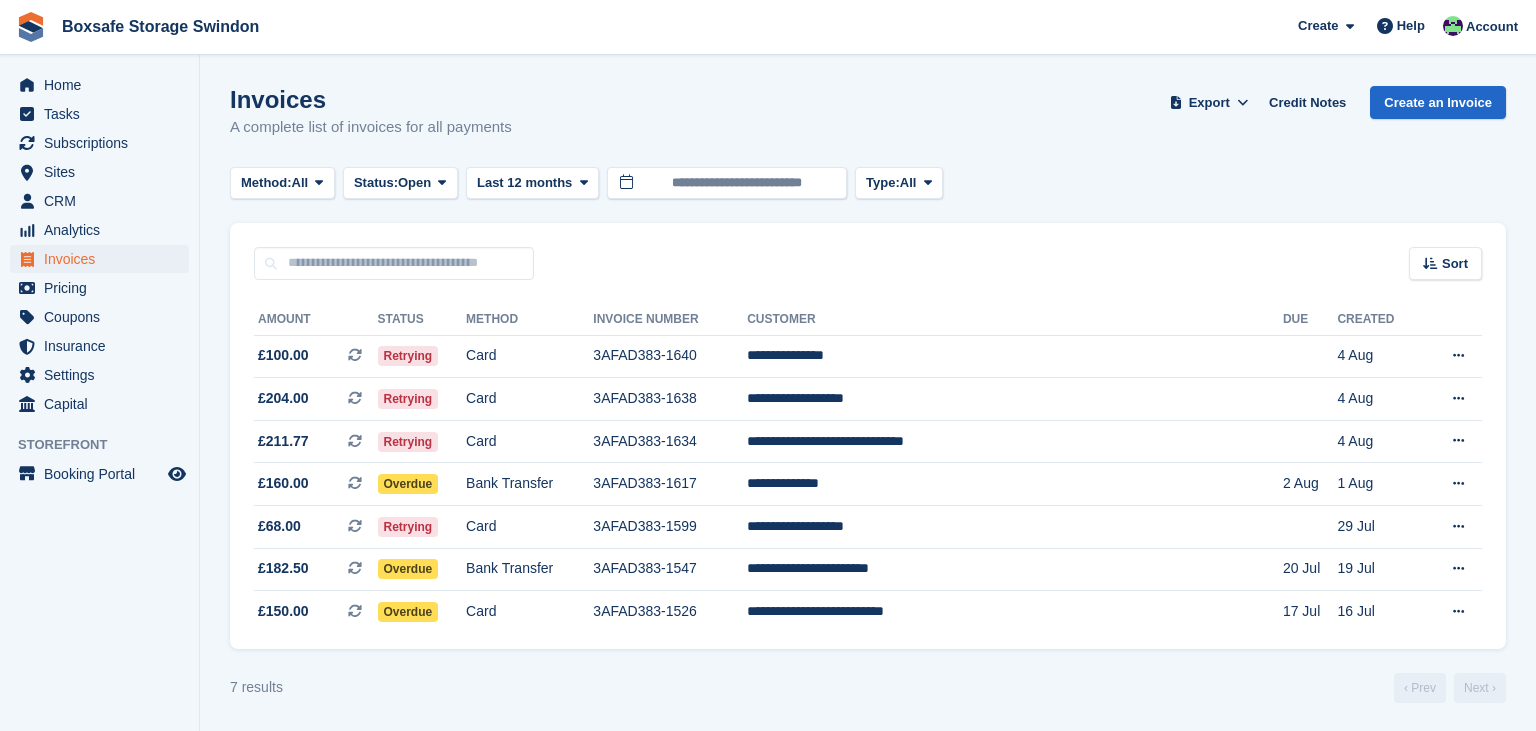 scroll, scrollTop: 0, scrollLeft: 0, axis: both 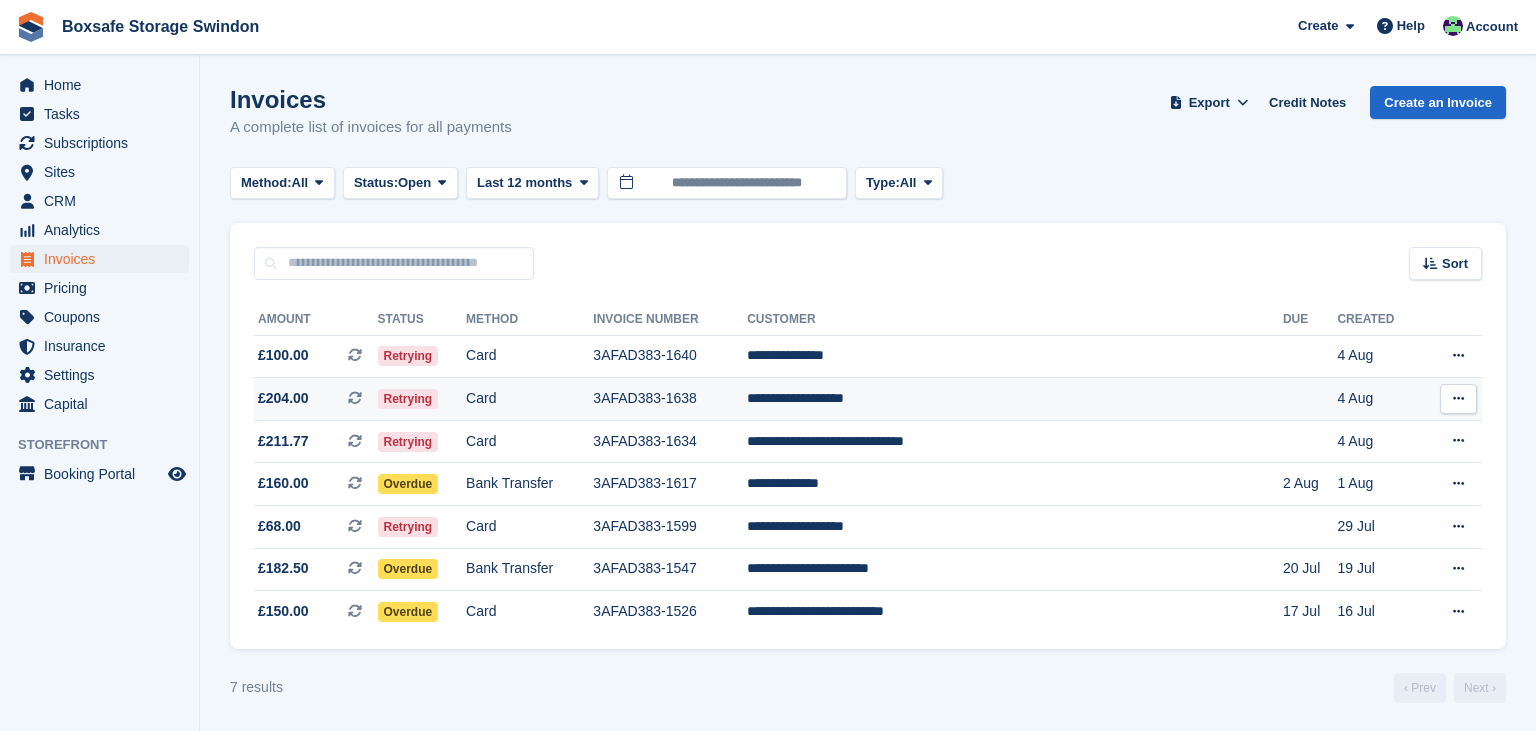 click on "**********" at bounding box center (1015, 399) 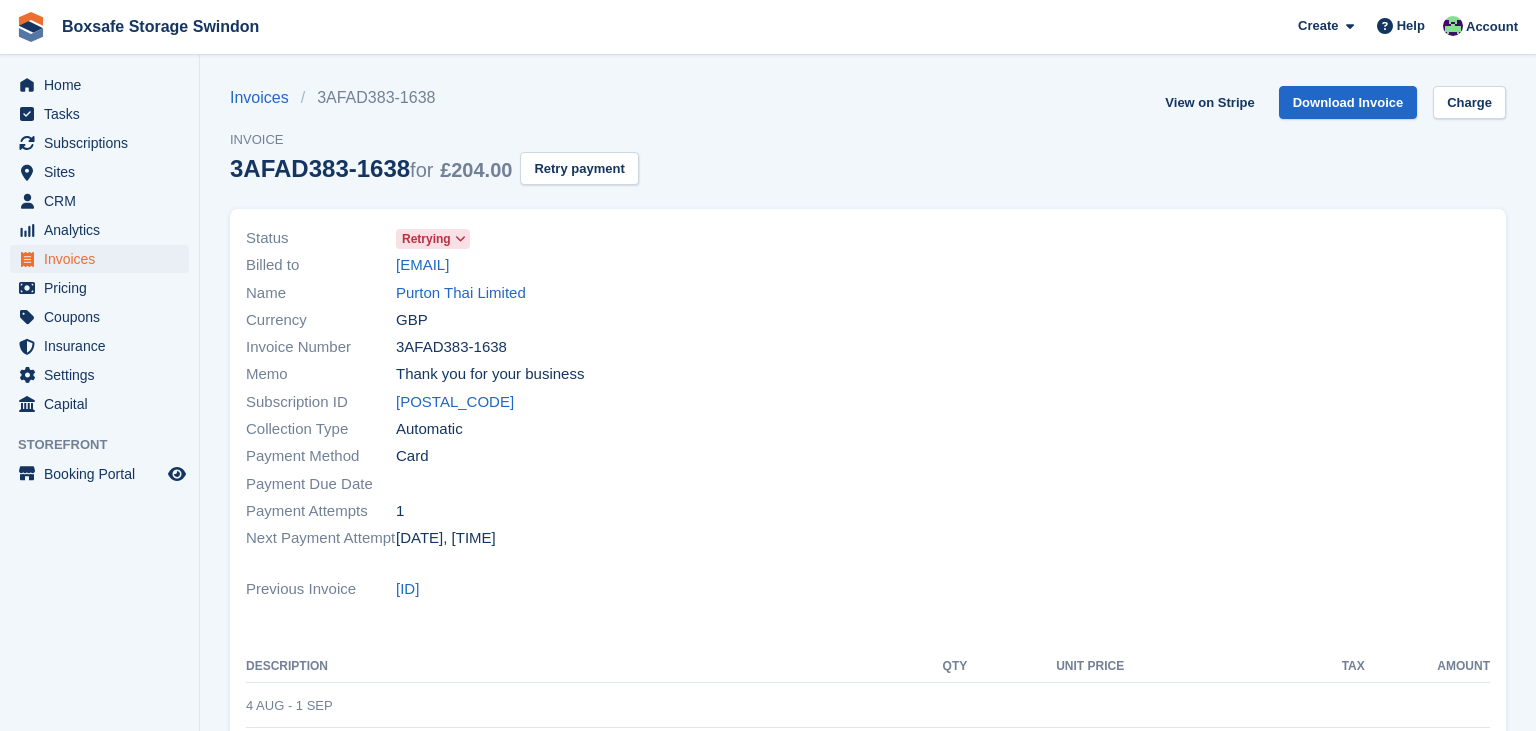 scroll, scrollTop: 0, scrollLeft: 0, axis: both 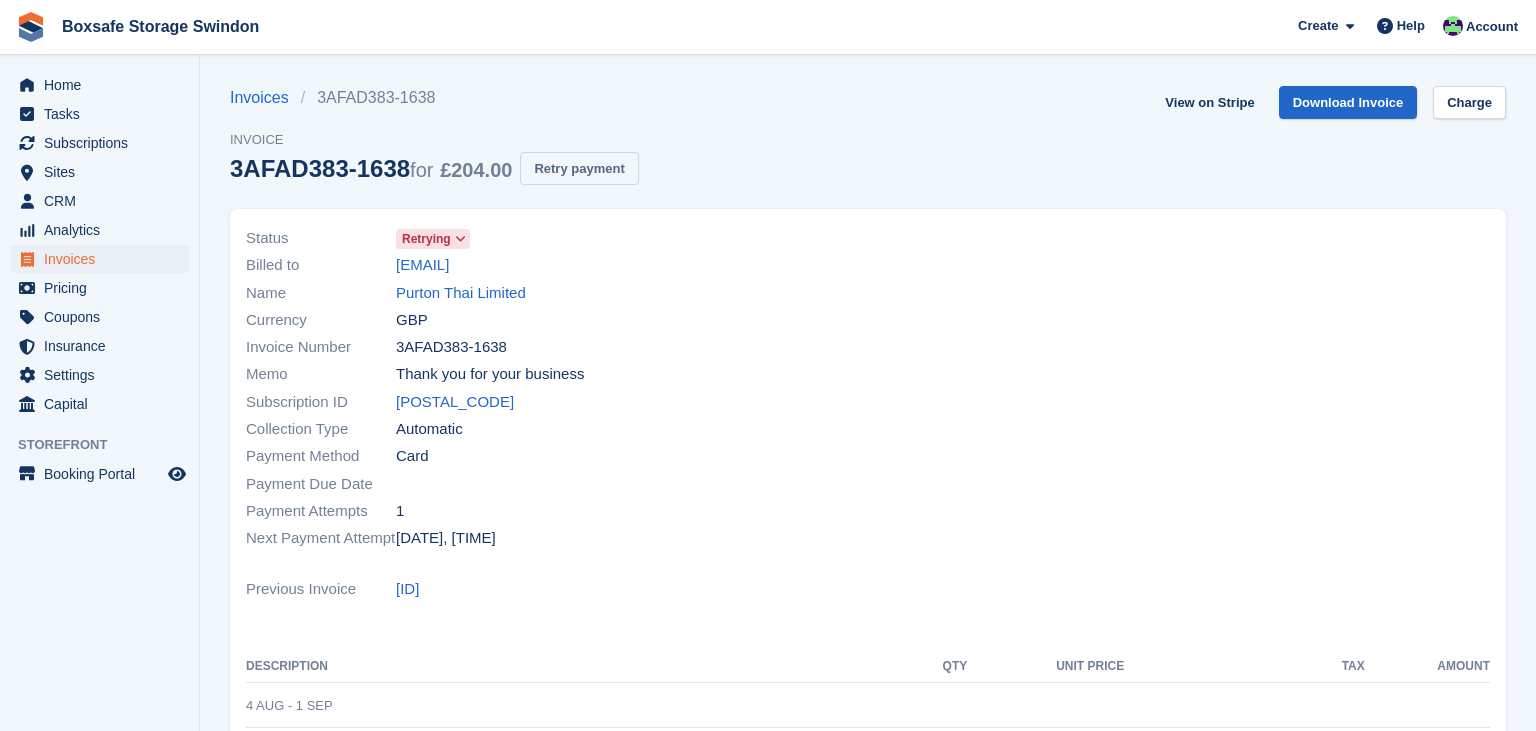 click on "Retry payment" at bounding box center (579, 168) 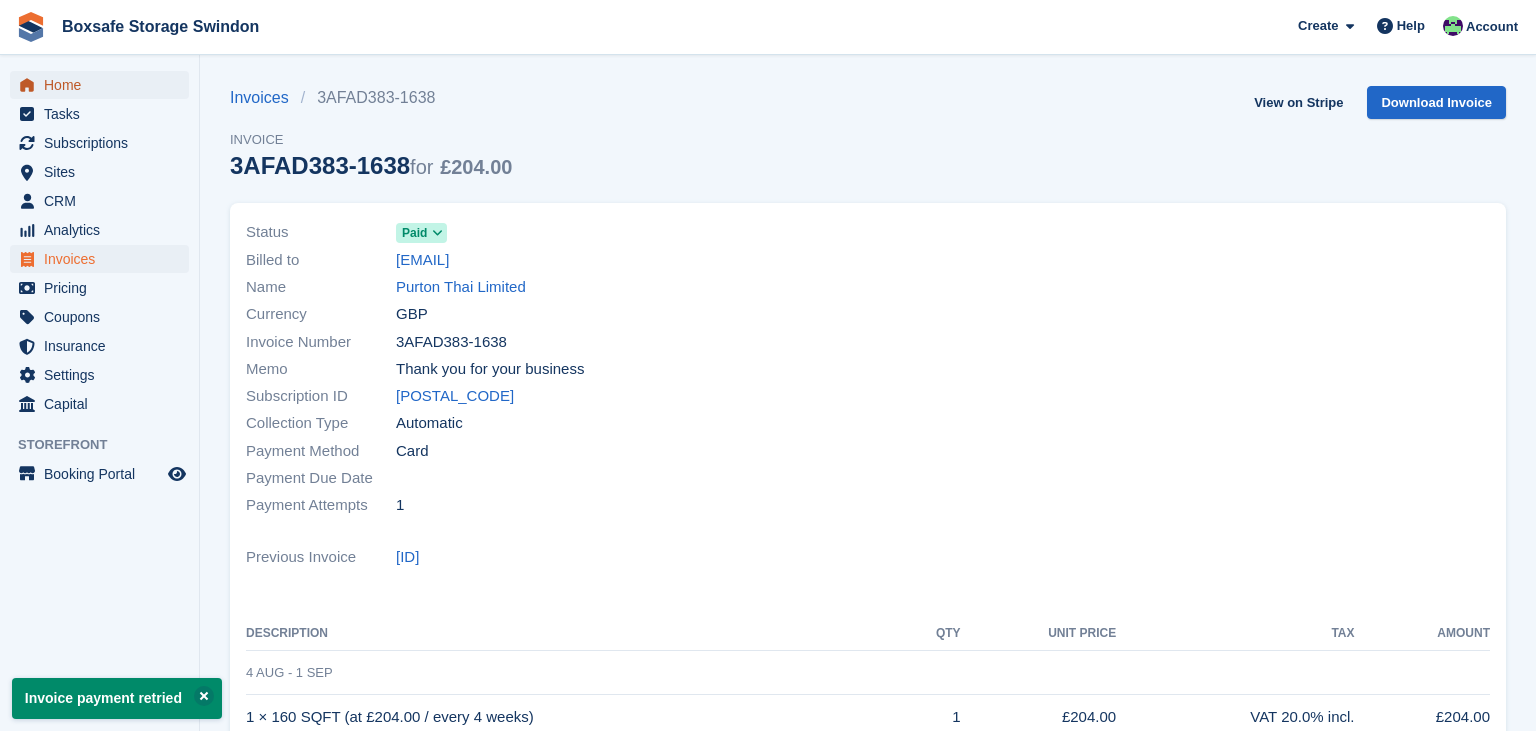 click on "Home" at bounding box center (104, 85) 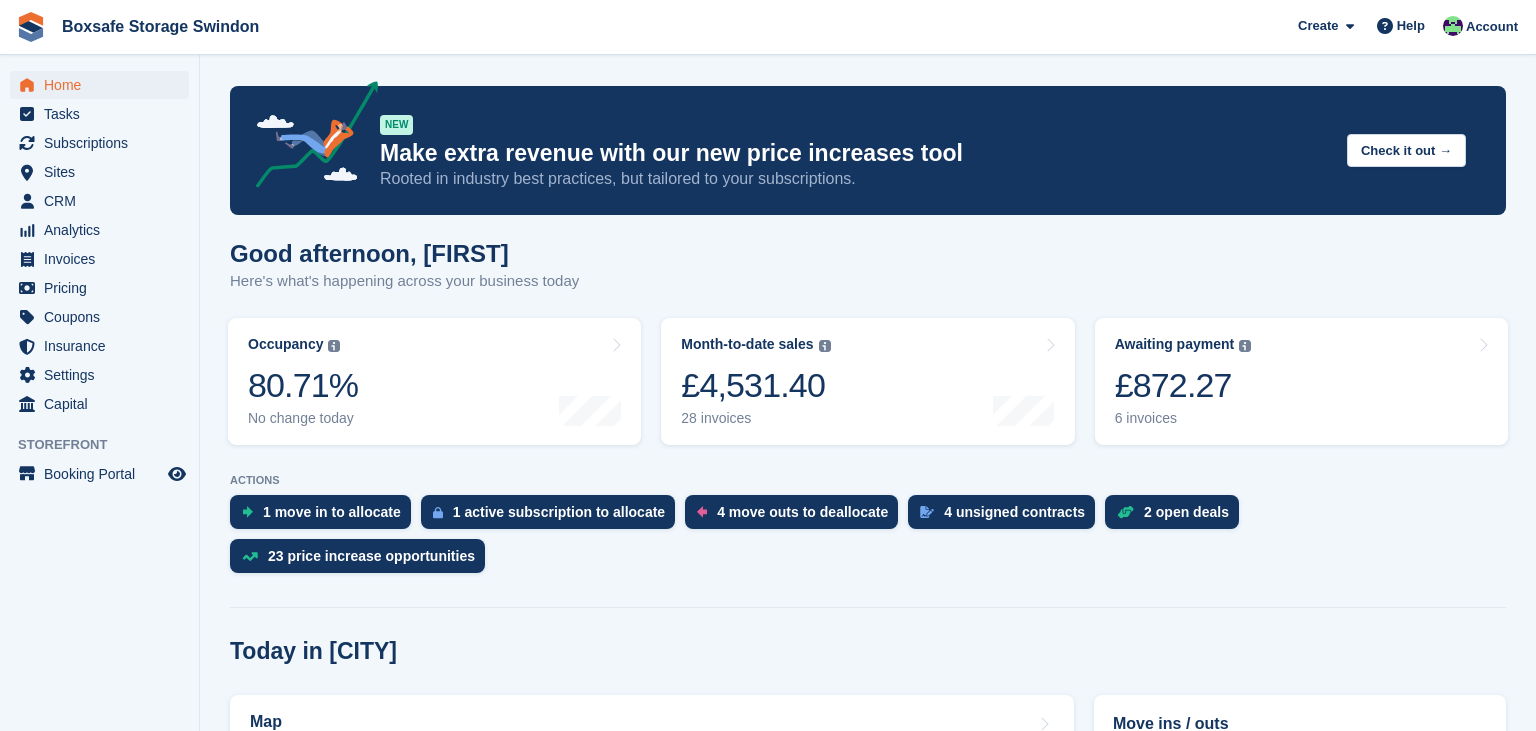 scroll, scrollTop: 0, scrollLeft: 0, axis: both 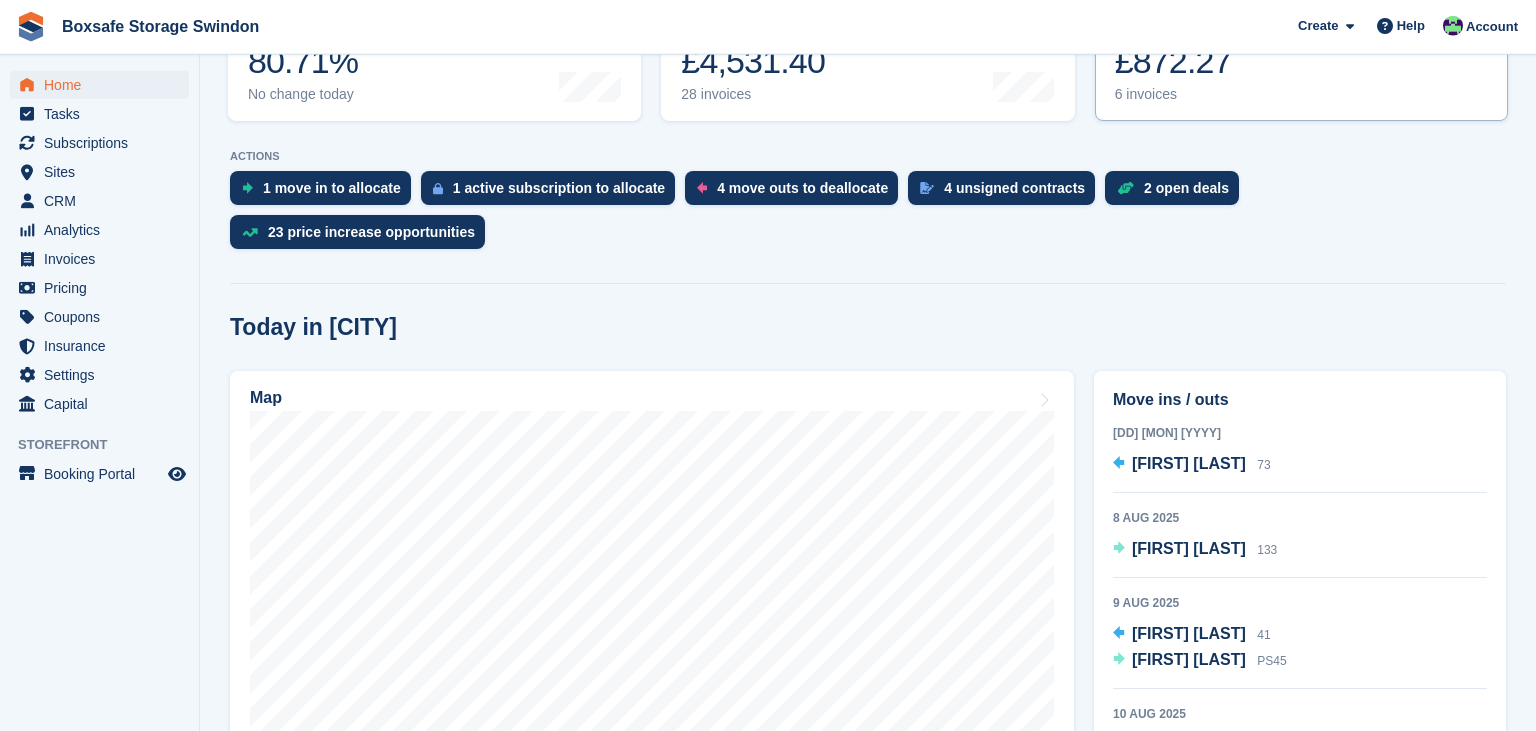 click on "Awaiting payment
The total outstanding balance on all open invoices.
£872.27
6 invoices" at bounding box center (1301, 57) 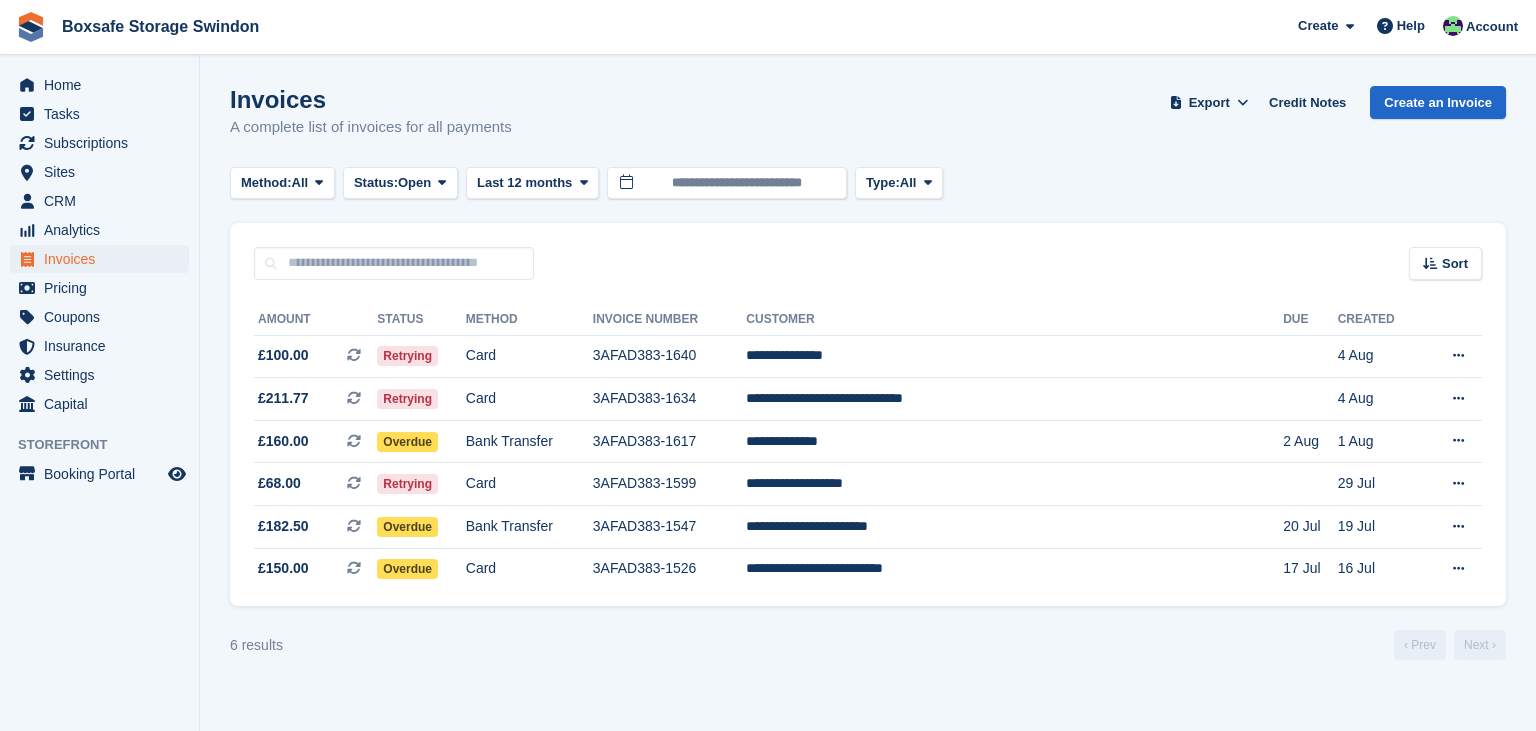 scroll, scrollTop: 0, scrollLeft: 0, axis: both 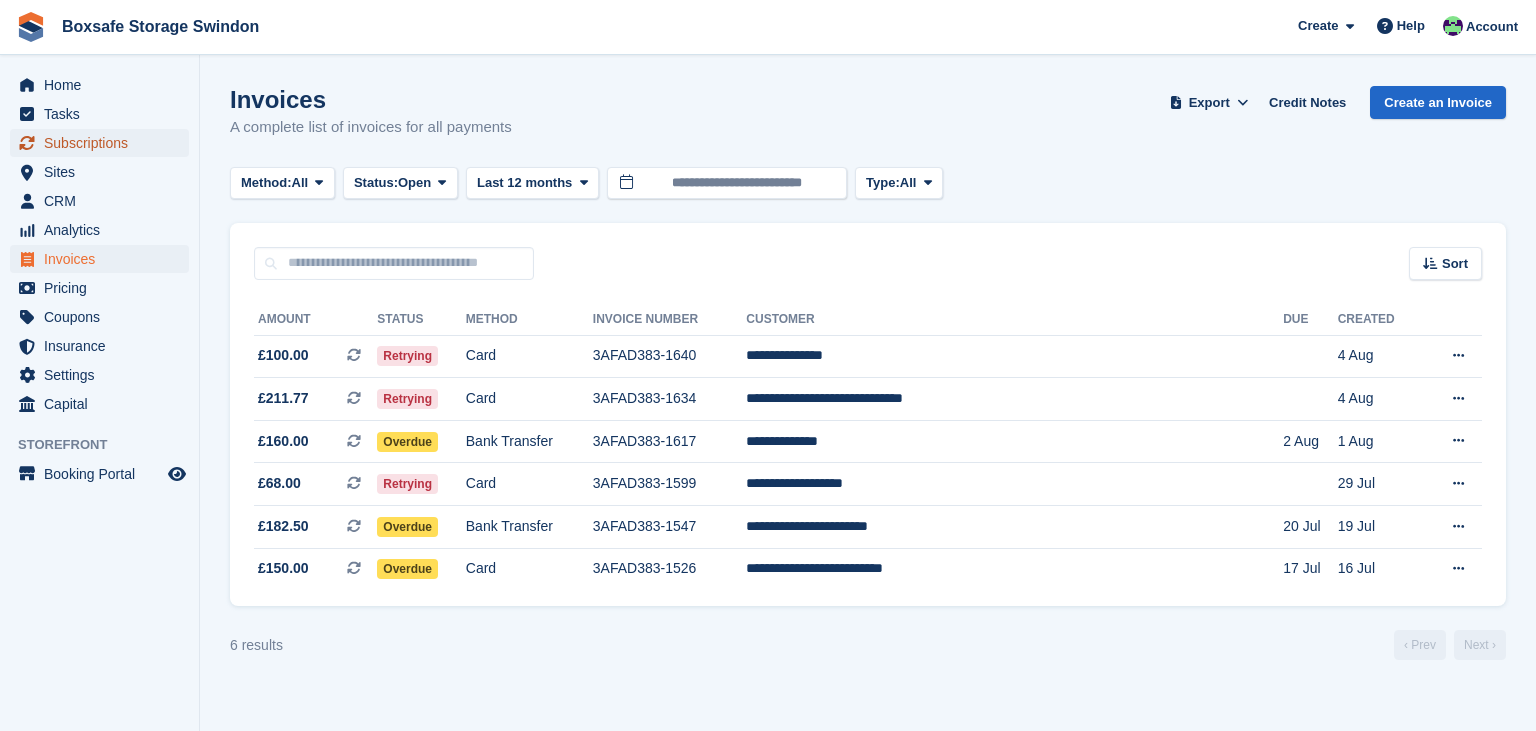 click on "Subscriptions" at bounding box center (104, 143) 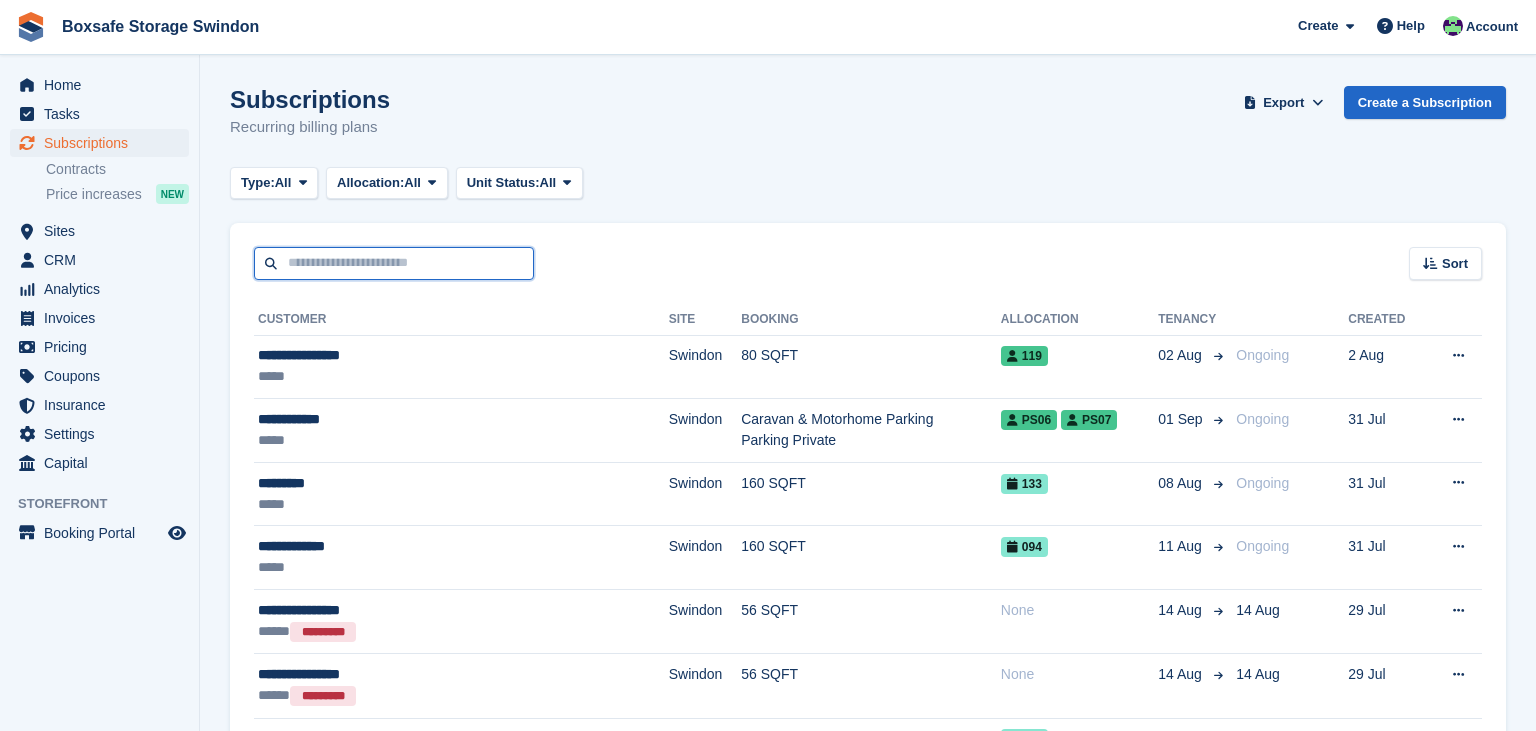 click at bounding box center [394, 263] 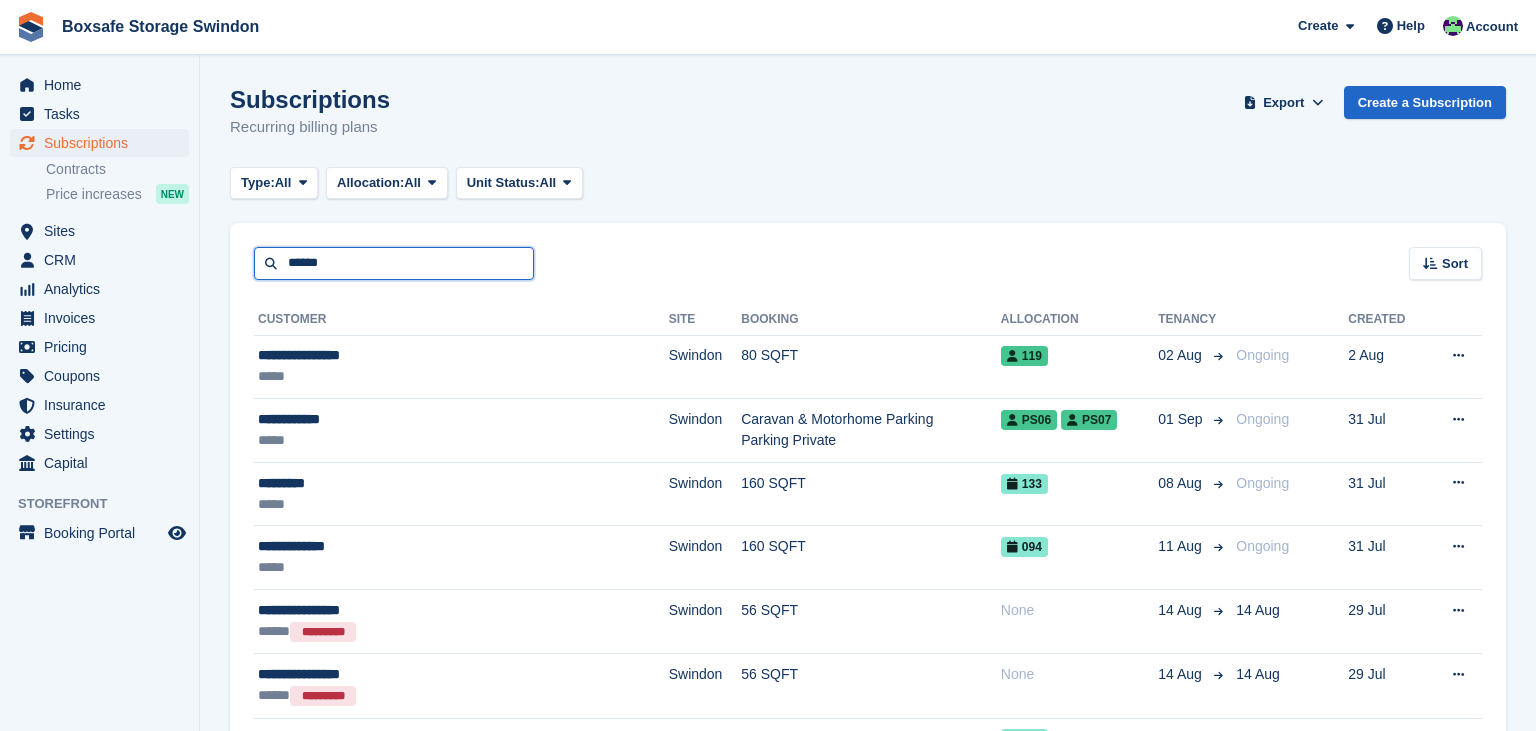type on "******" 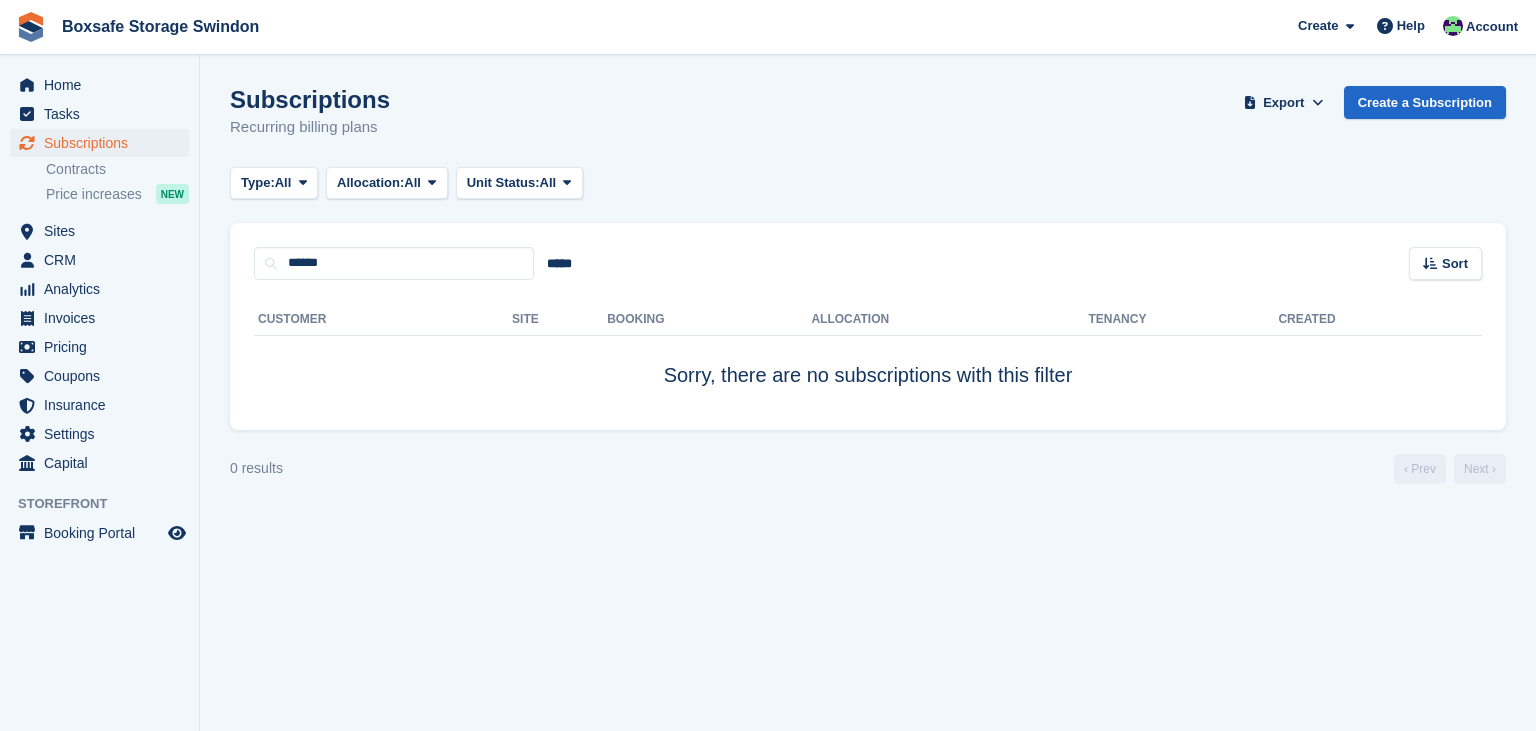 click on "Customer
Site
Booking
Allocation
Tenancy
Created
Sorry, there are no subscriptions with this filter" at bounding box center [868, 355] 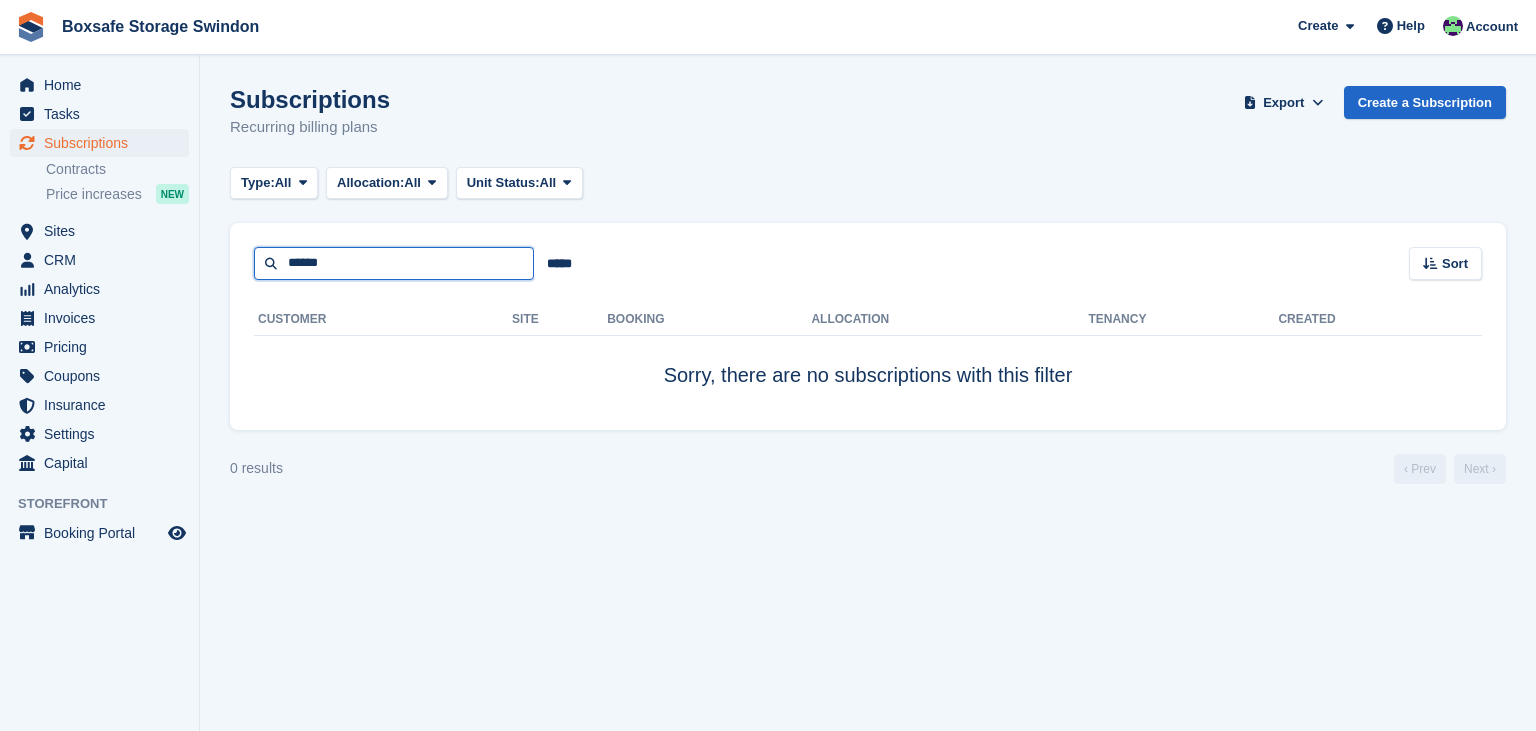 click on "******" at bounding box center (394, 263) 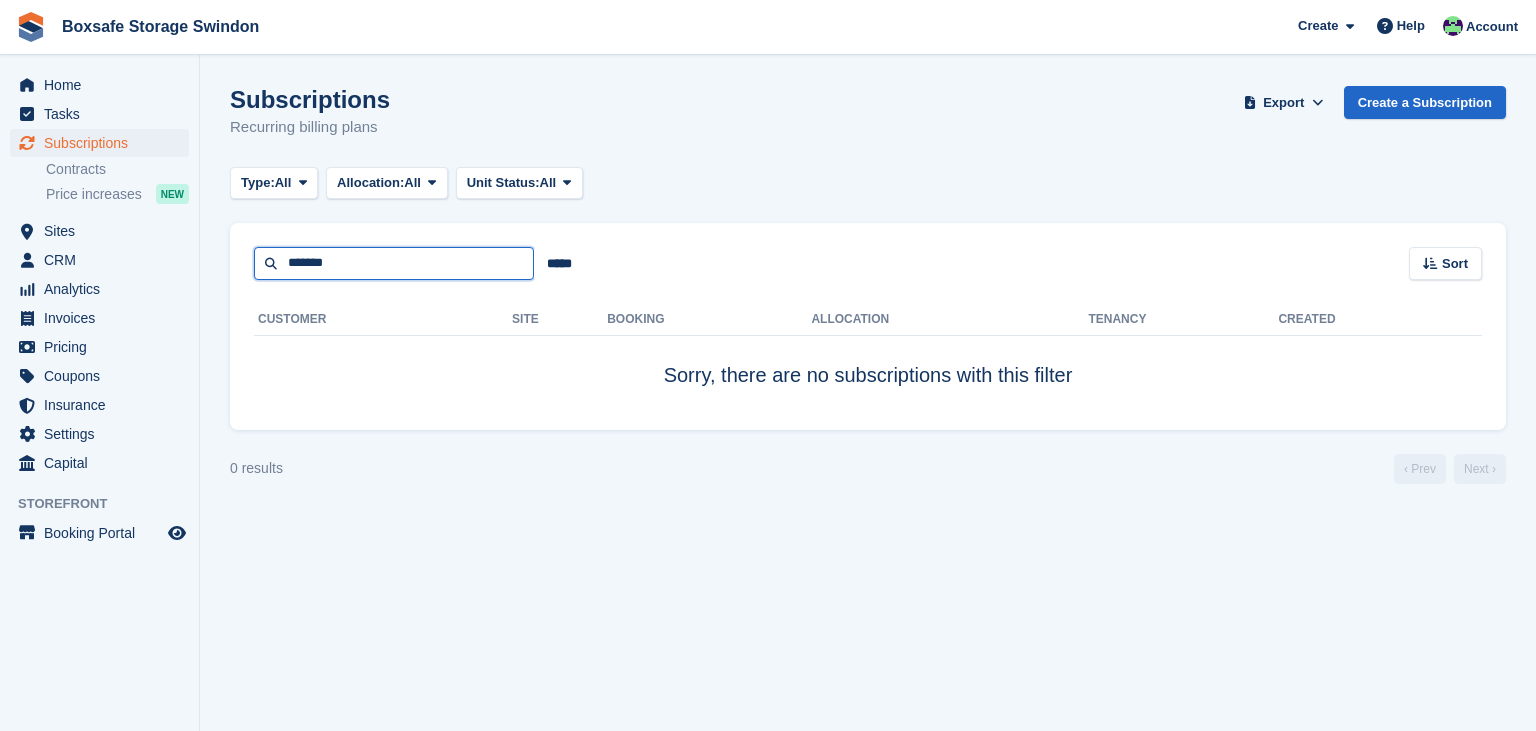 type on "*******" 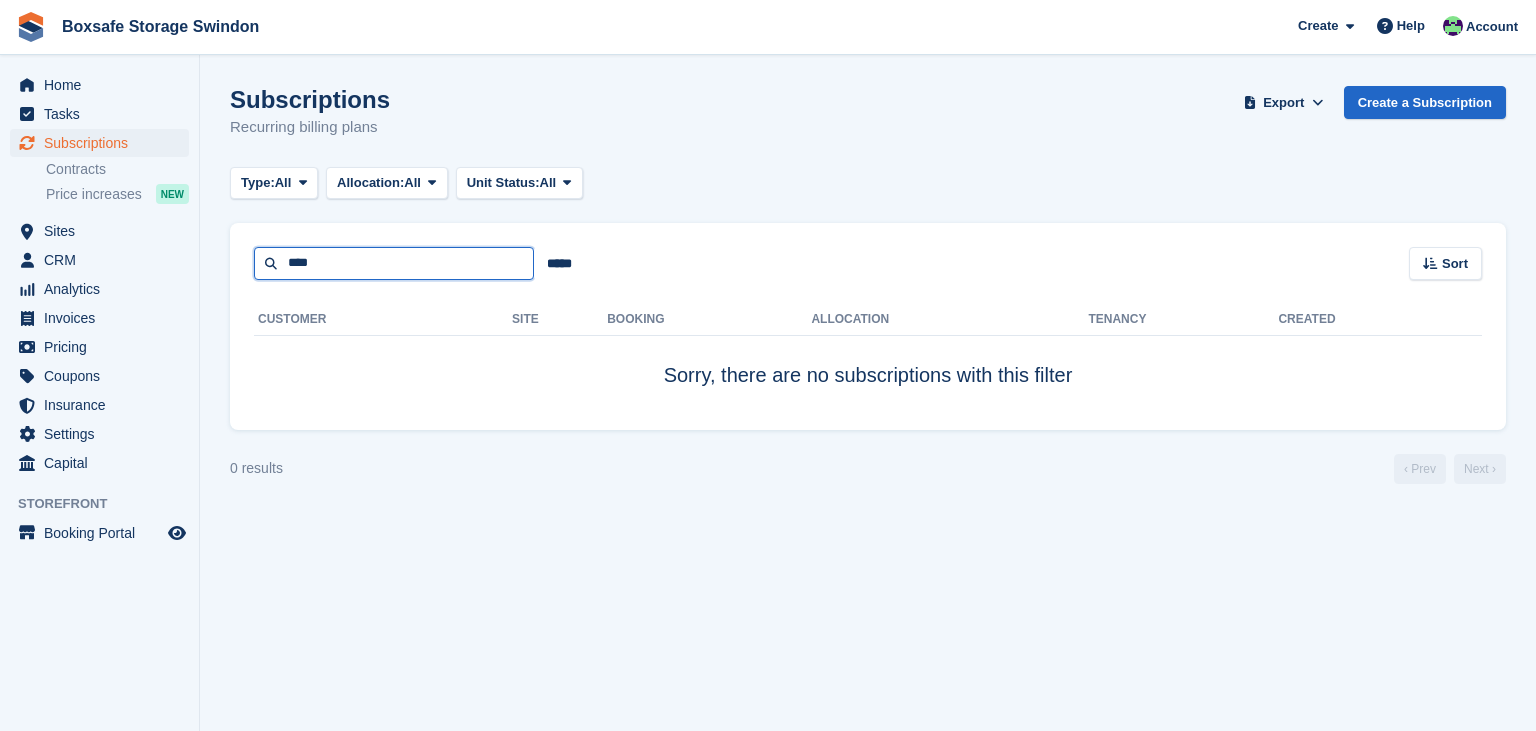 type on "****" 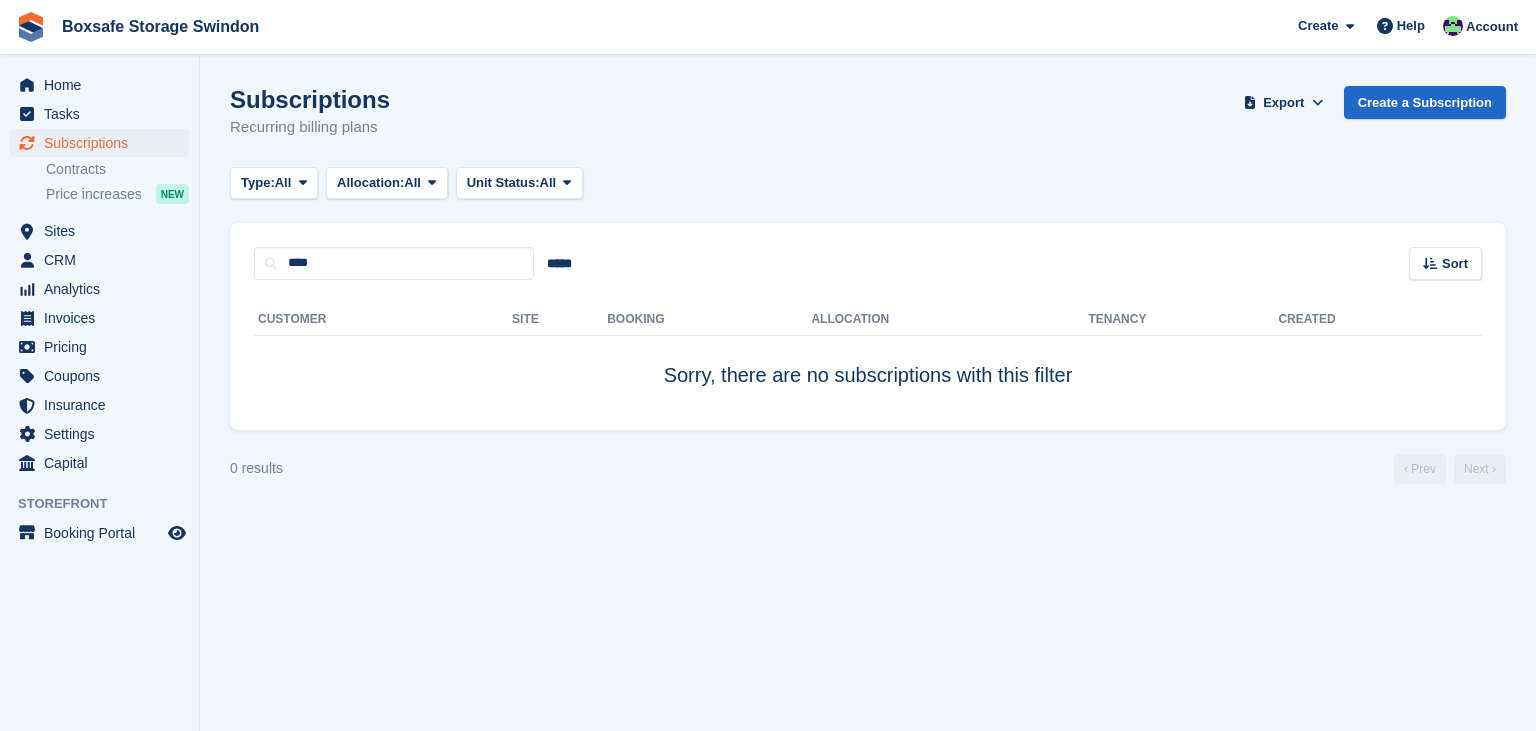 click on "Customer
Site
Booking
Allocation
Tenancy
Created
Sorry, there are no subscriptions with this filter" at bounding box center (868, 355) 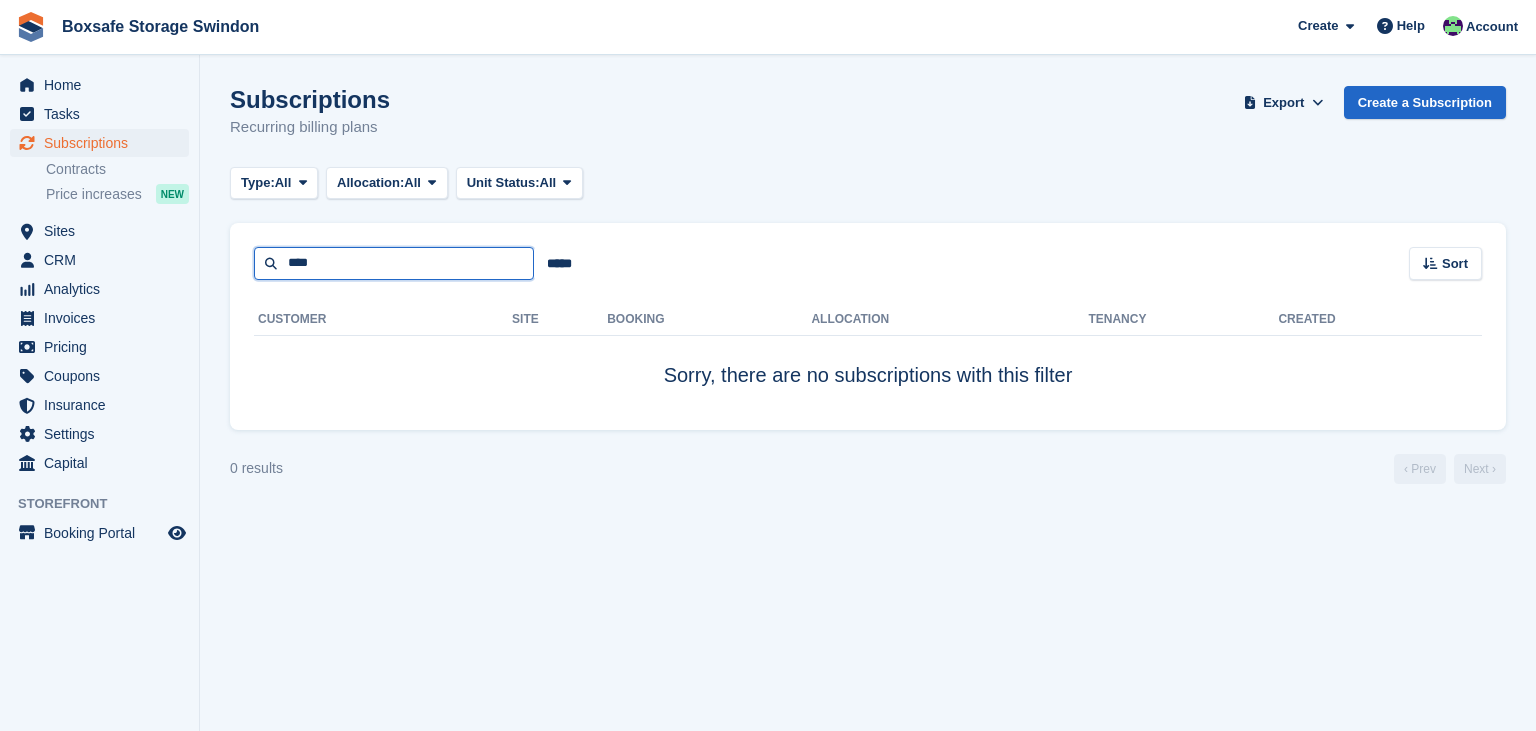 click on "****" at bounding box center (394, 263) 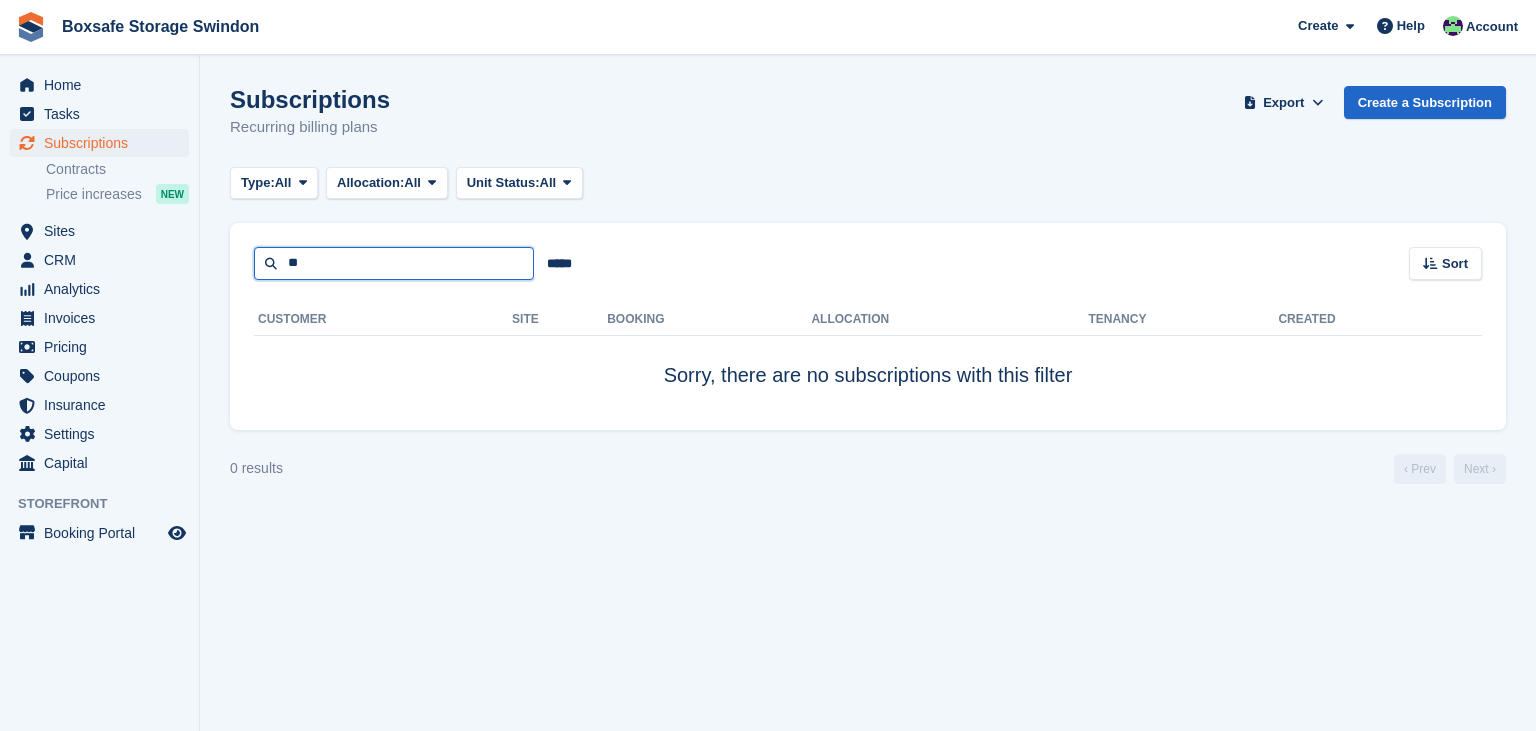 type on "*" 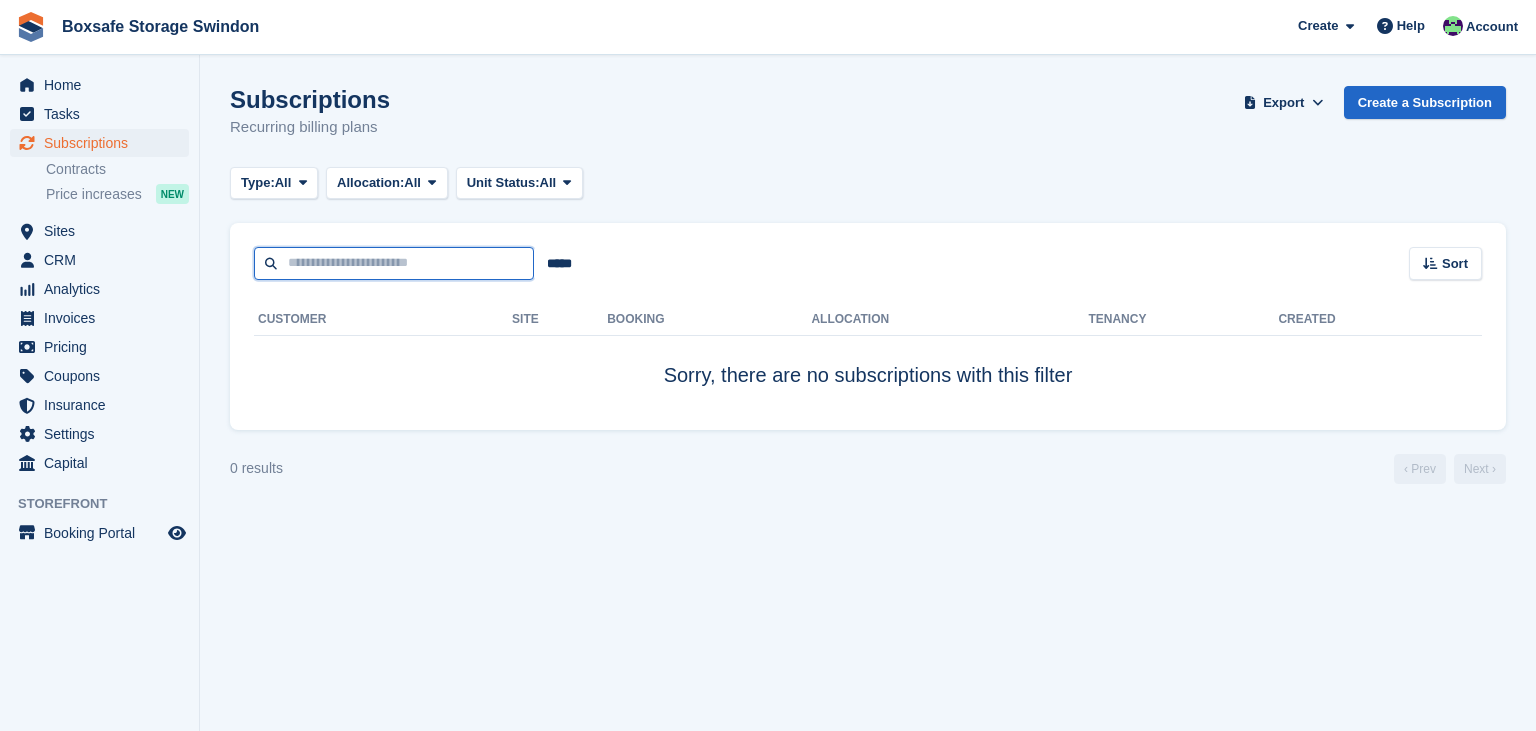 type on "*" 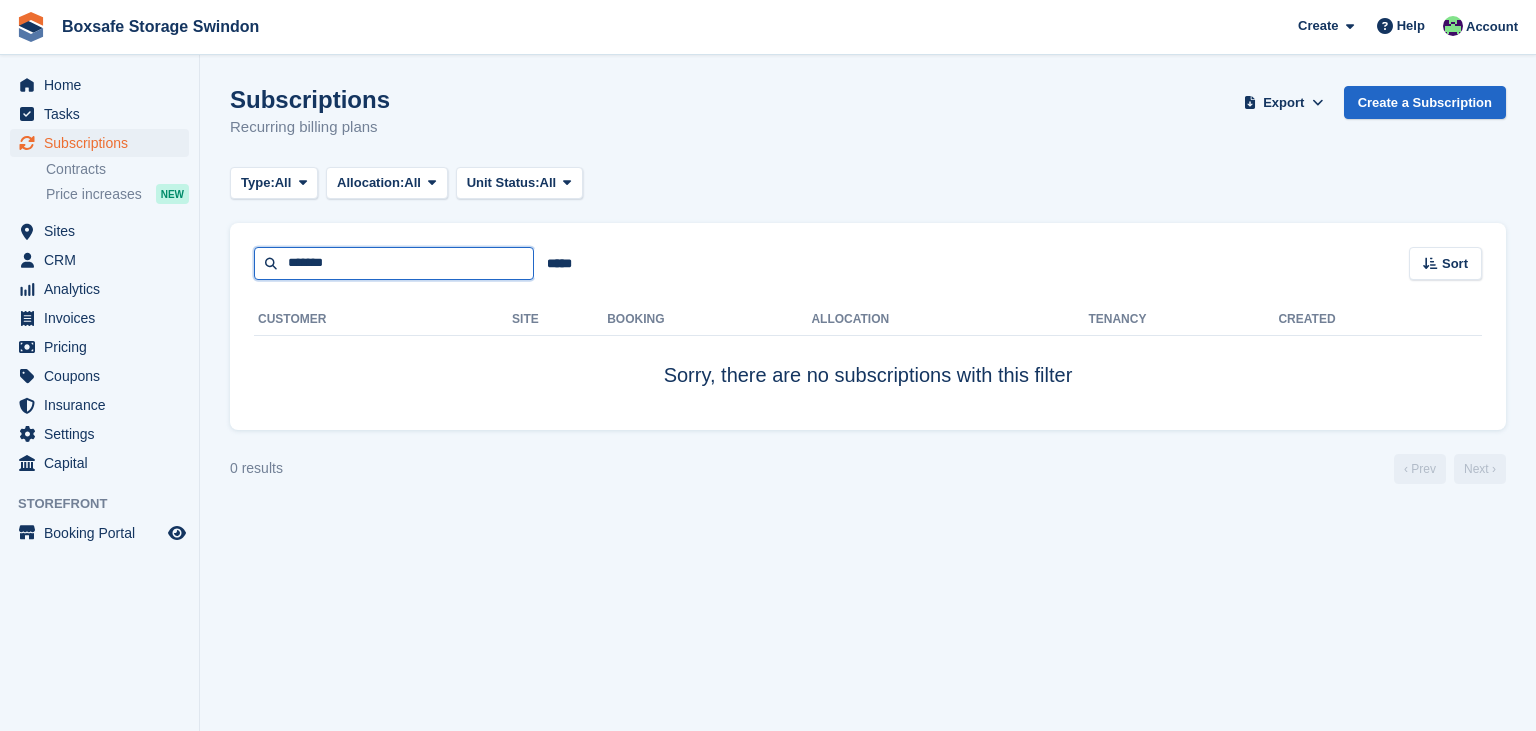 type on "*******" 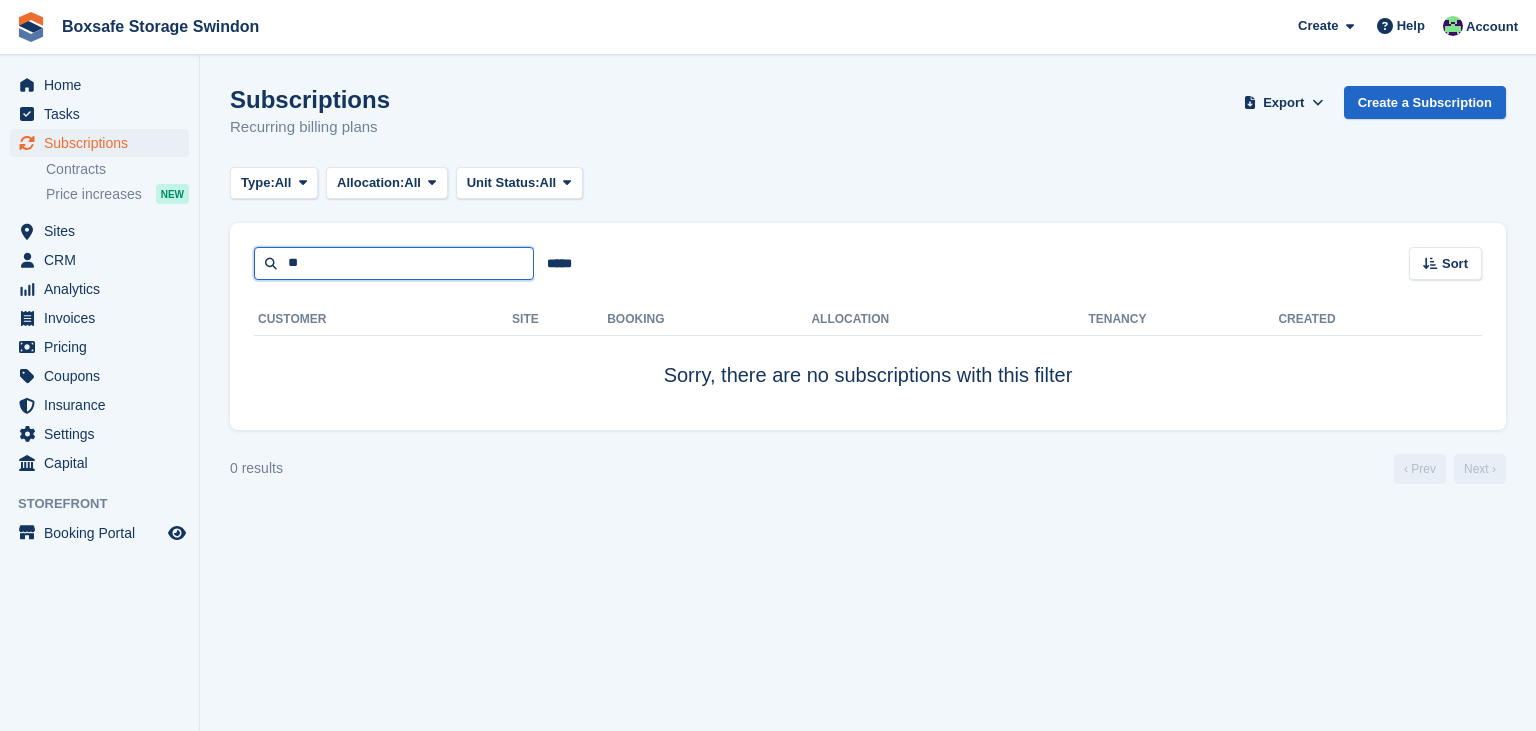 type on "*" 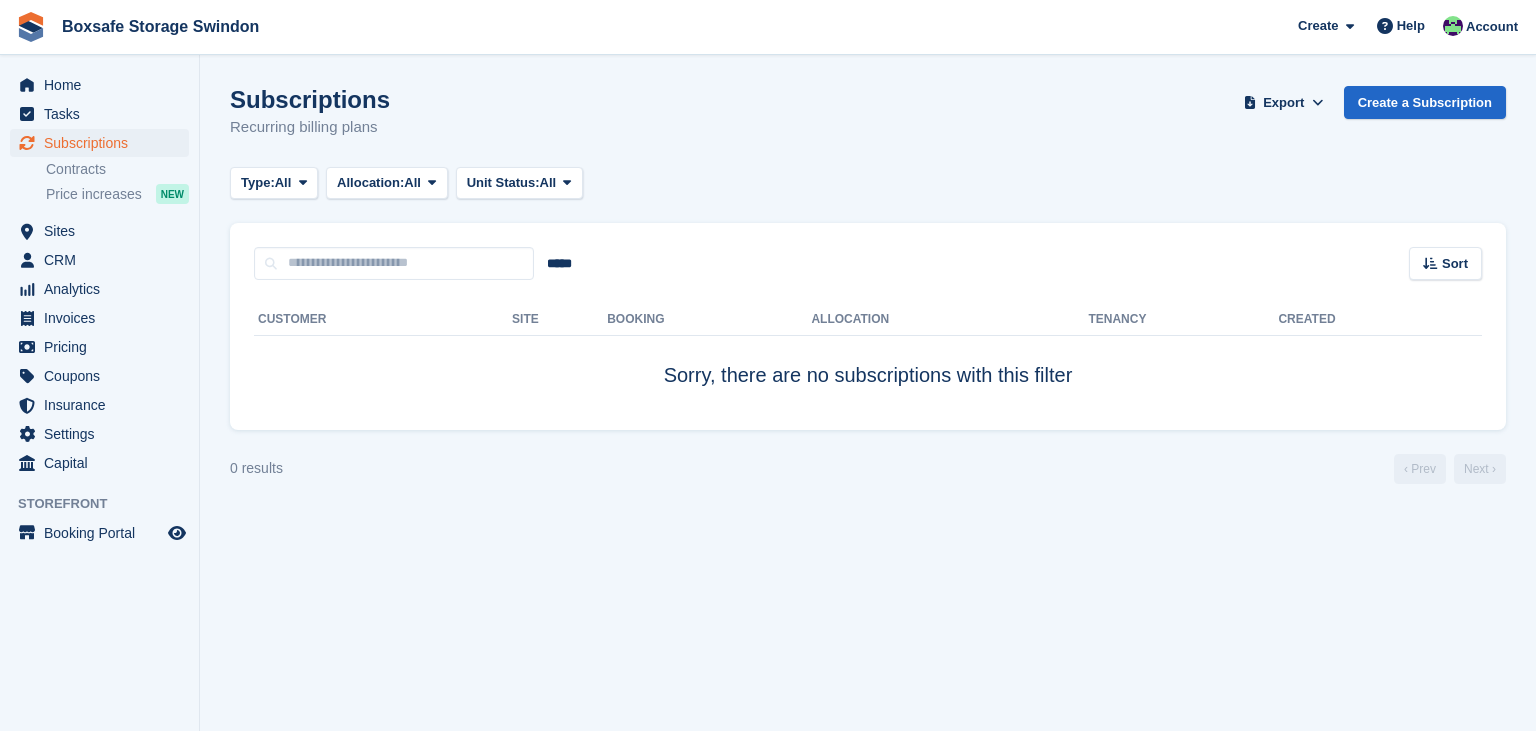 click on "Customer
Site
Booking
Allocation
Tenancy
Created
Sorry, there are no subscriptions with this filter" at bounding box center (868, 355) 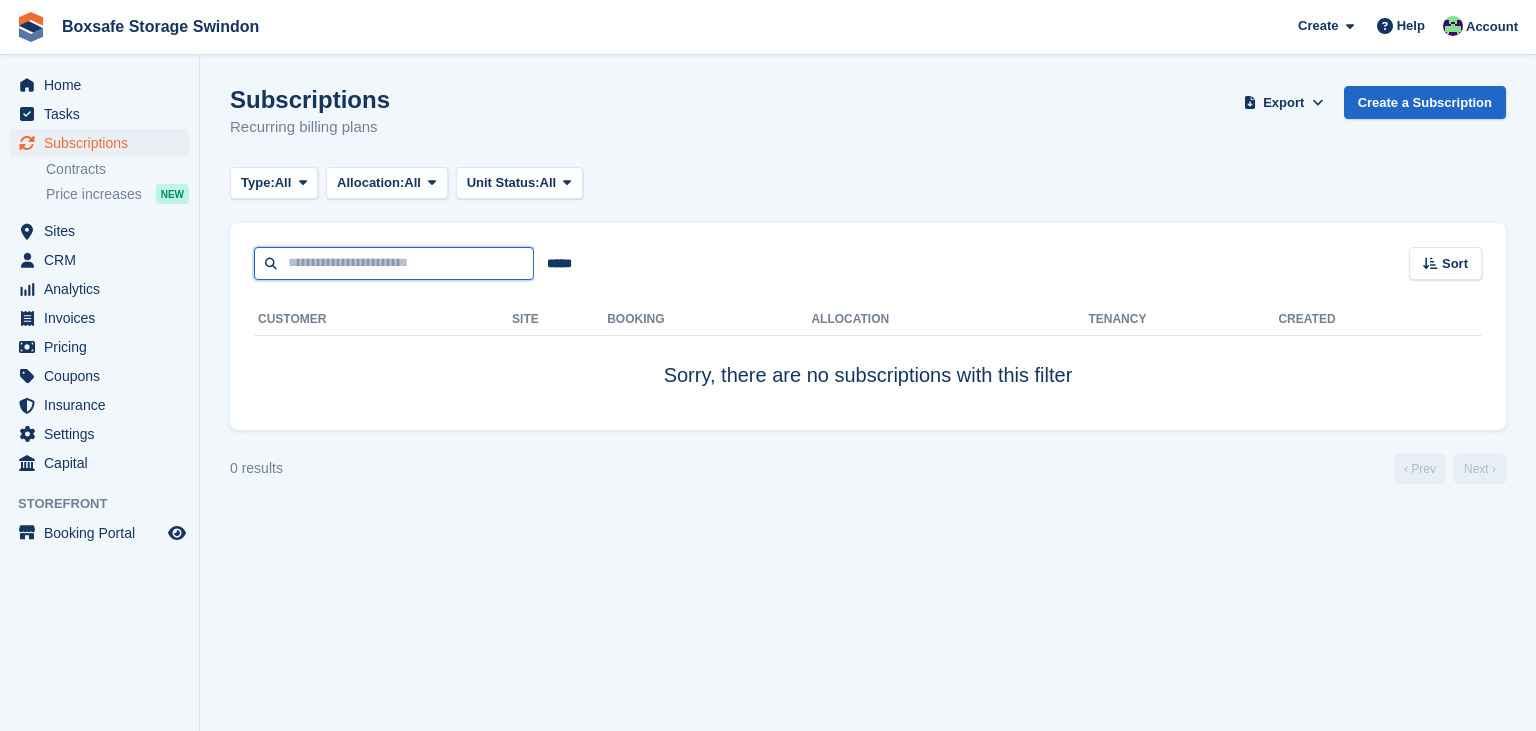 click at bounding box center [394, 263] 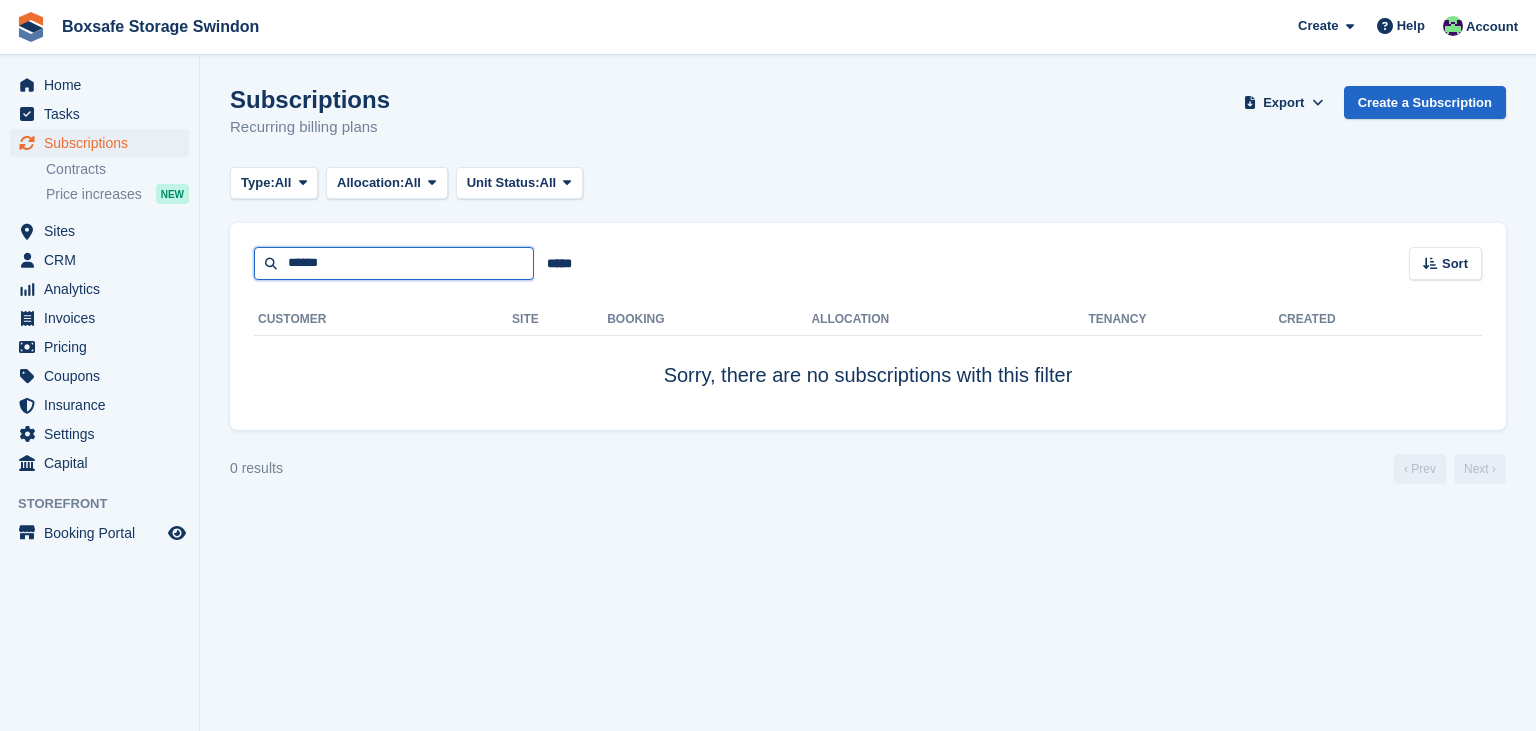 type on "******" 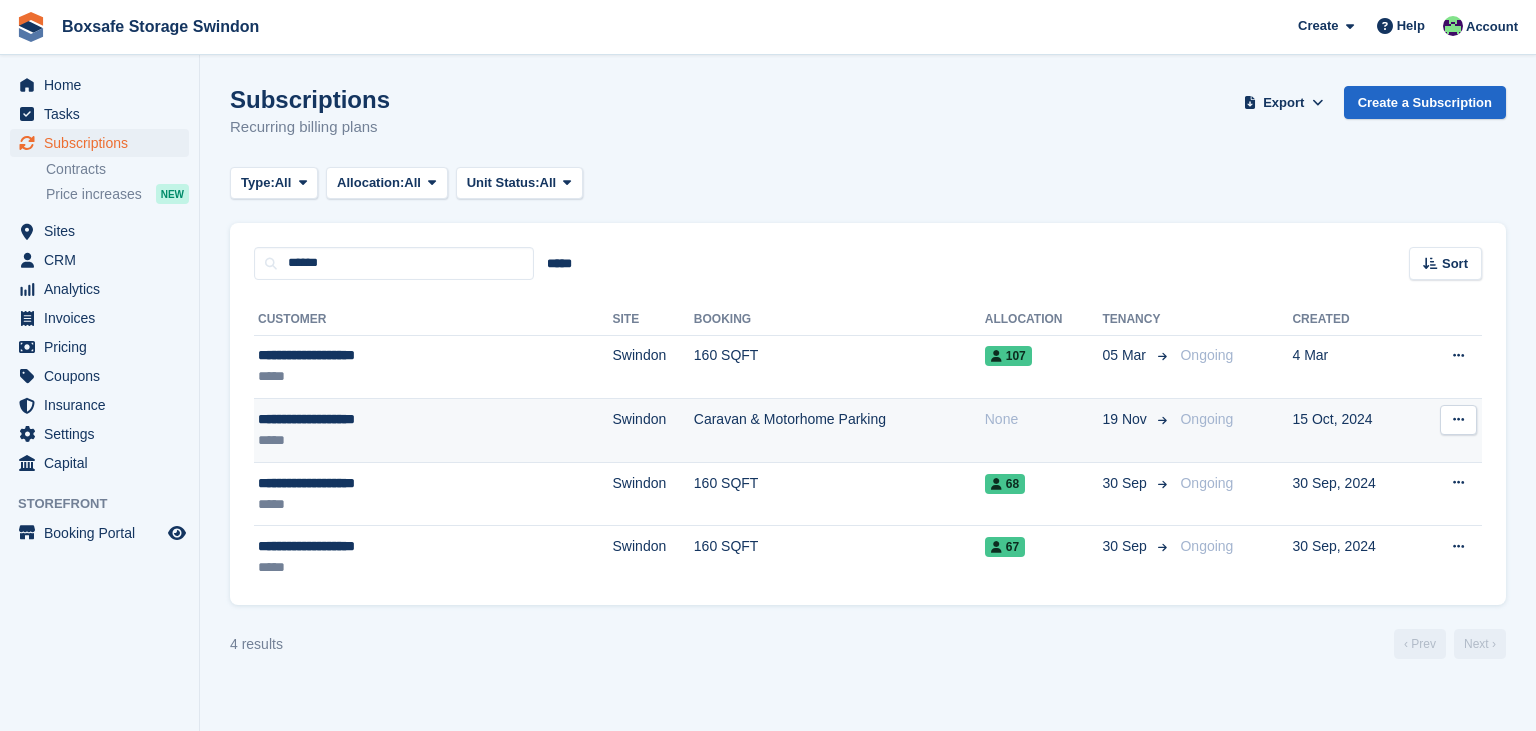 click on "Ongoing" at bounding box center (1232, 431) 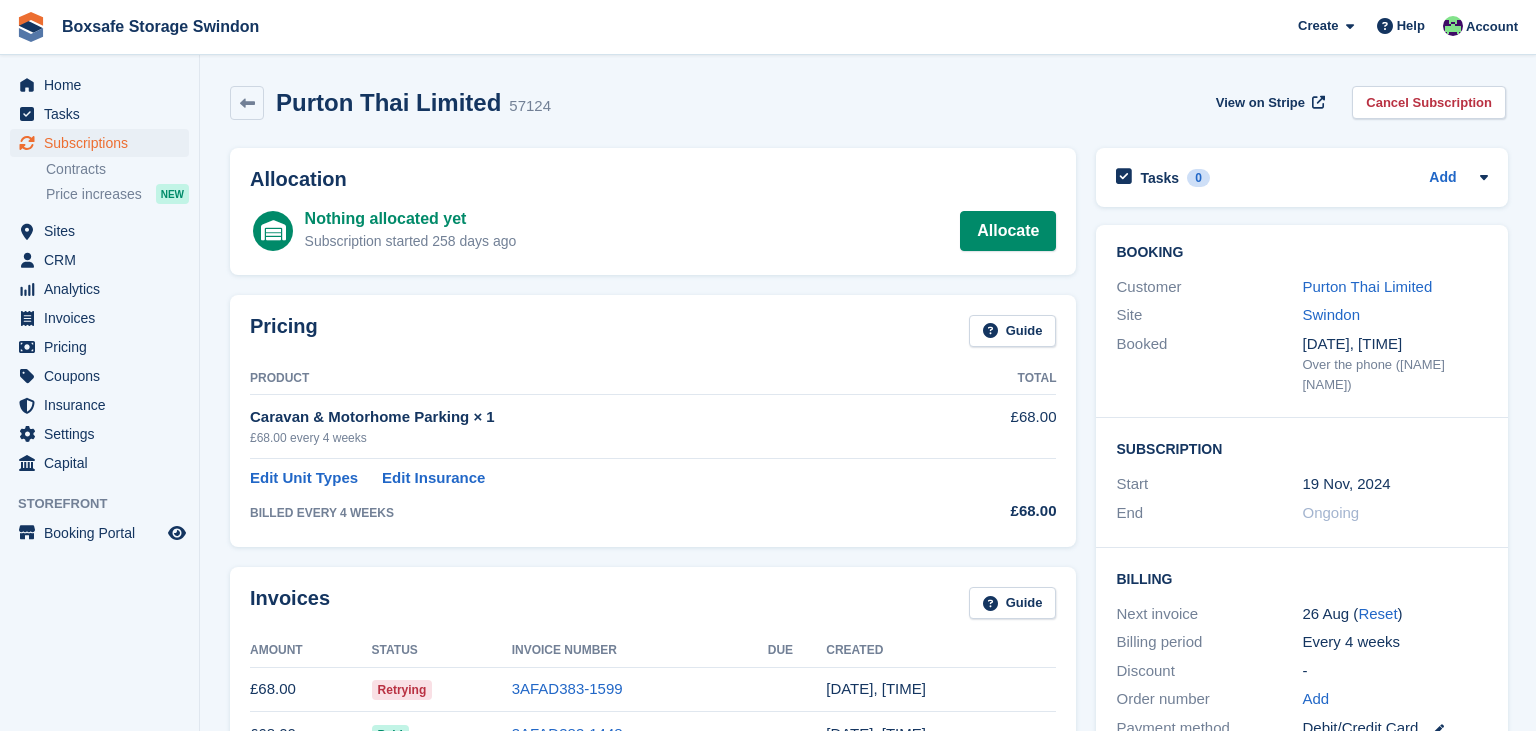 scroll, scrollTop: 0, scrollLeft: 0, axis: both 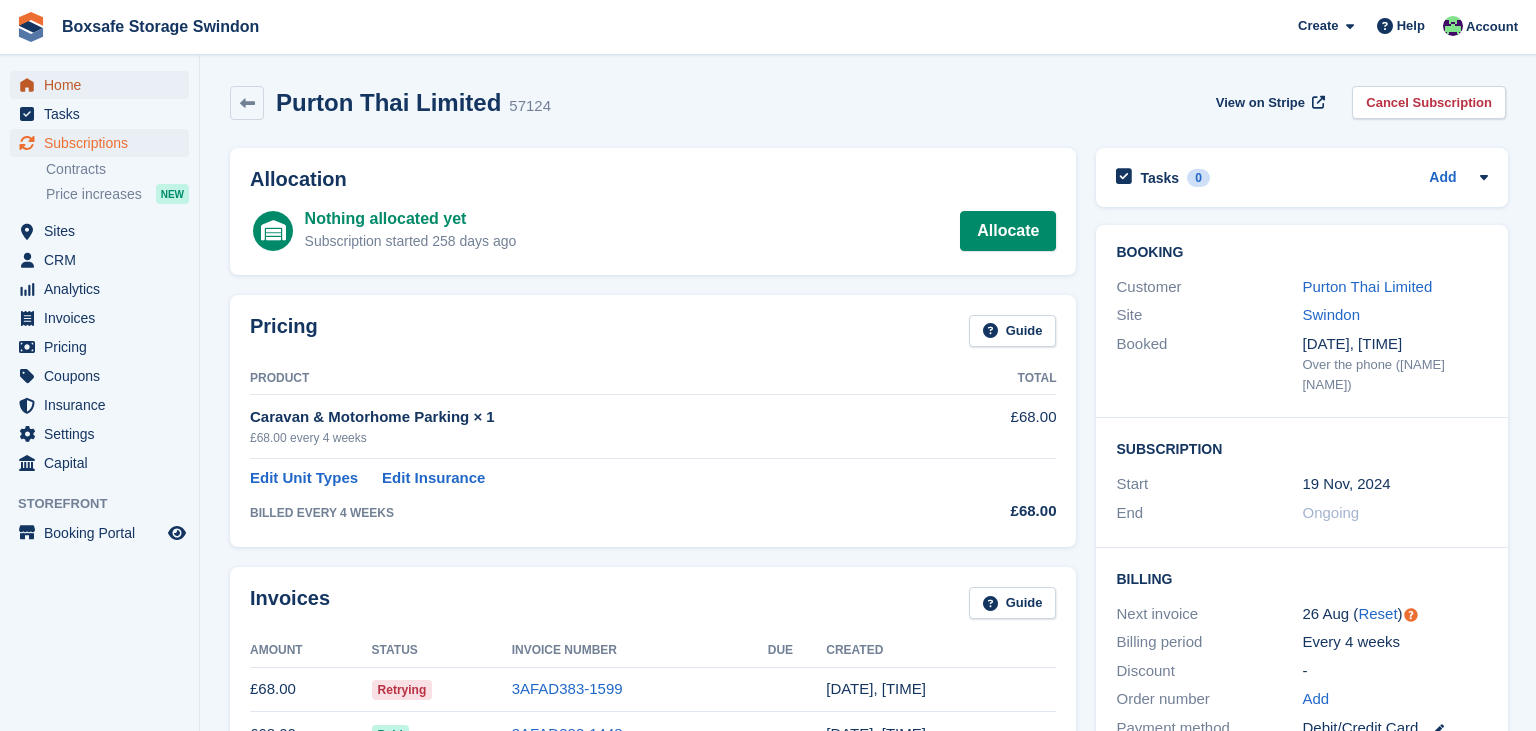 click on "Home" at bounding box center [104, 85] 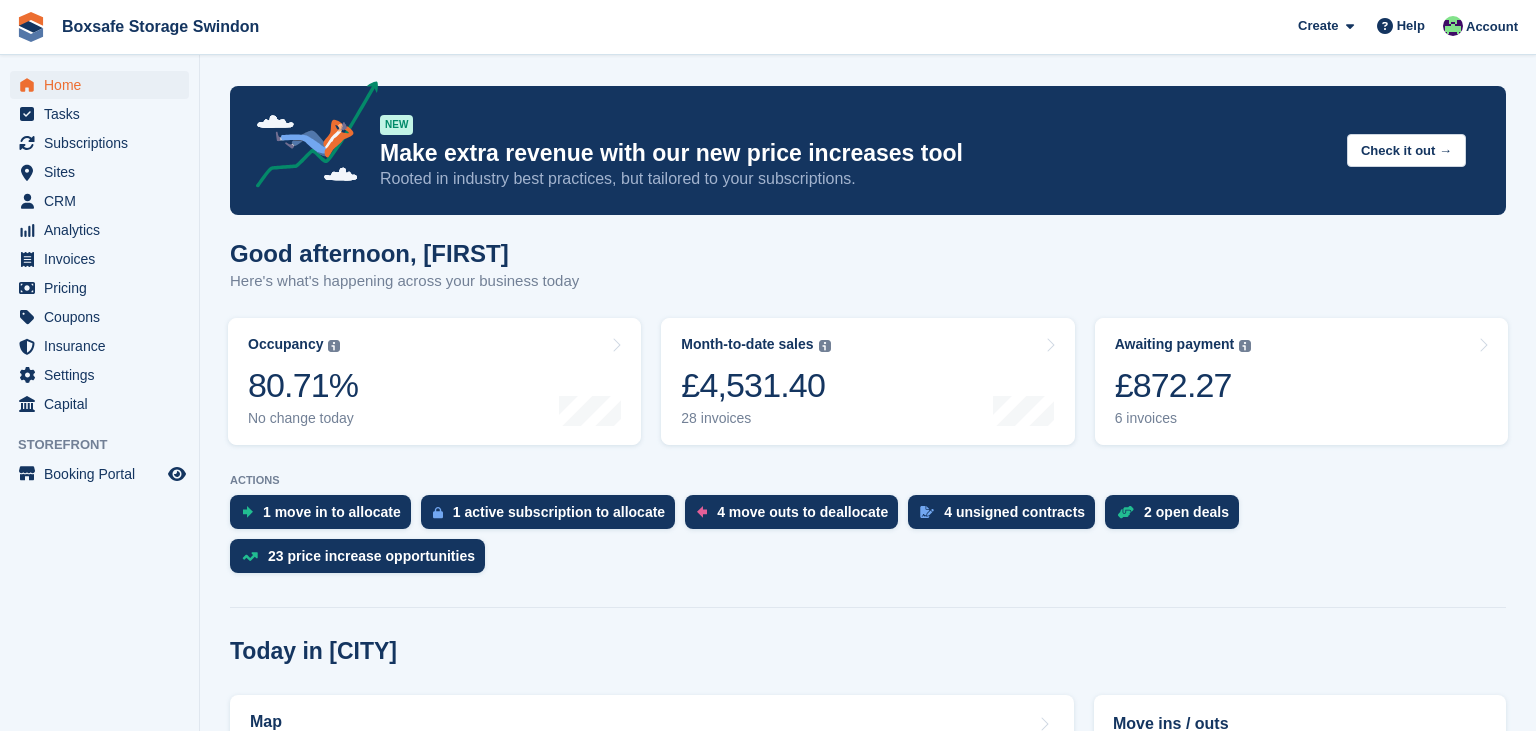 scroll, scrollTop: 0, scrollLeft: 0, axis: both 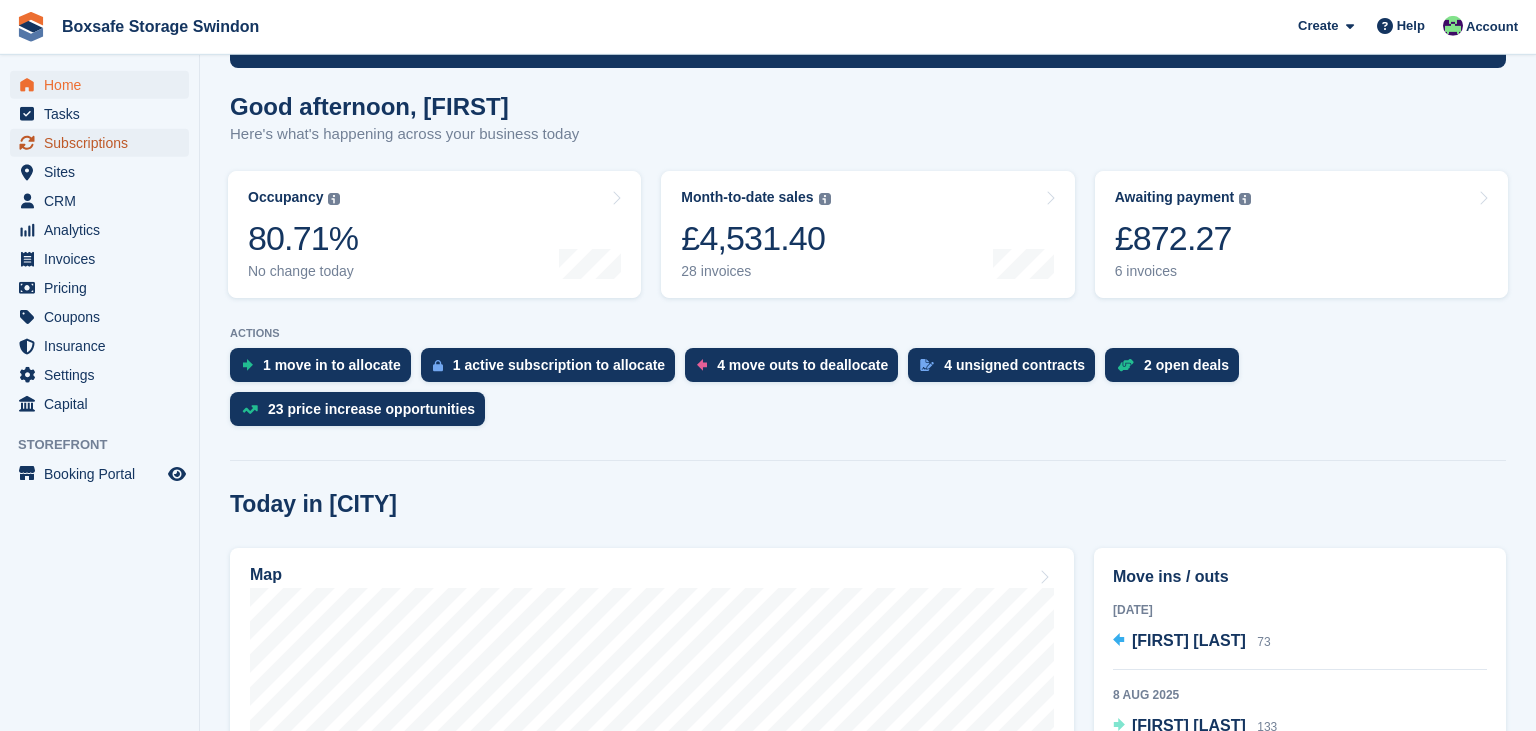 click on "Subscriptions" at bounding box center (104, 143) 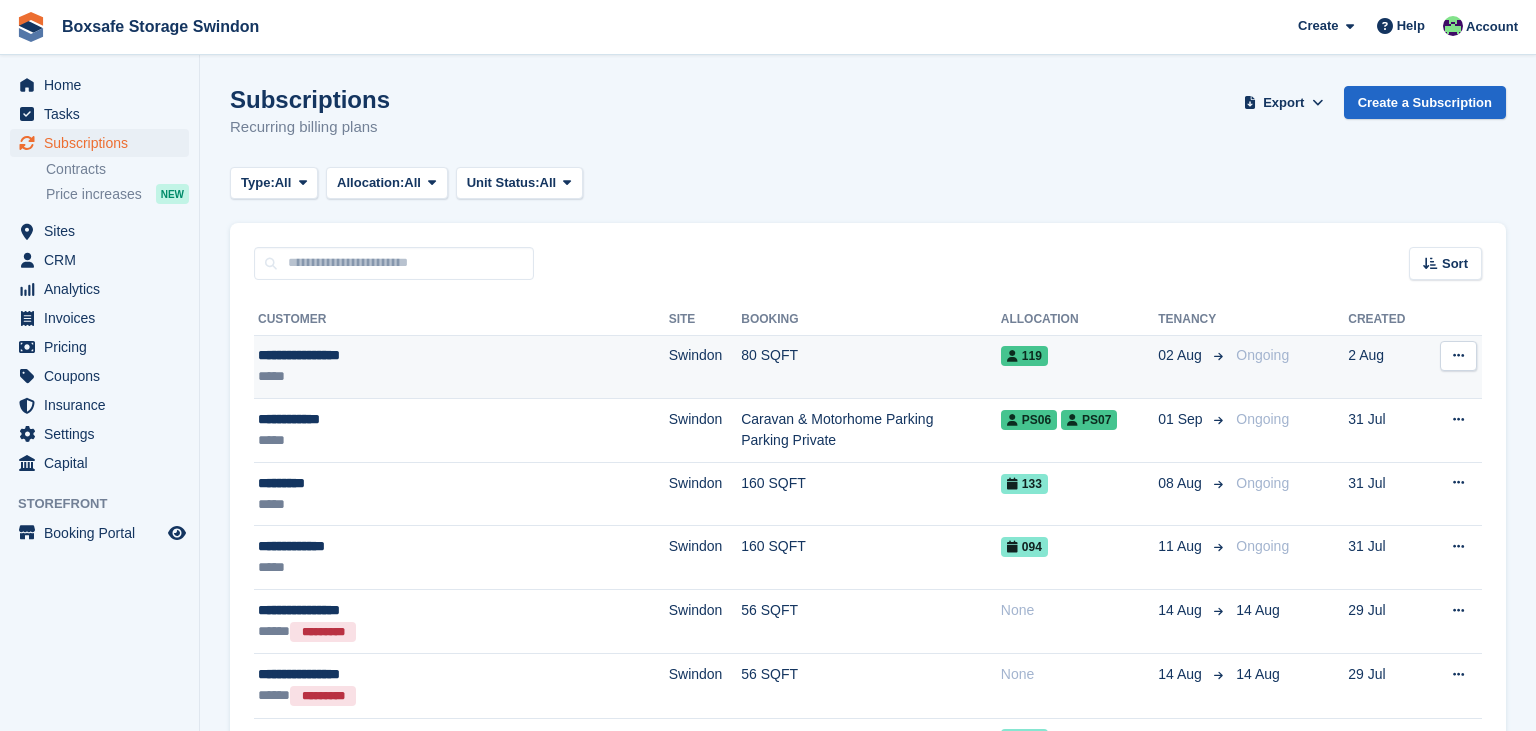 scroll, scrollTop: 0, scrollLeft: 0, axis: both 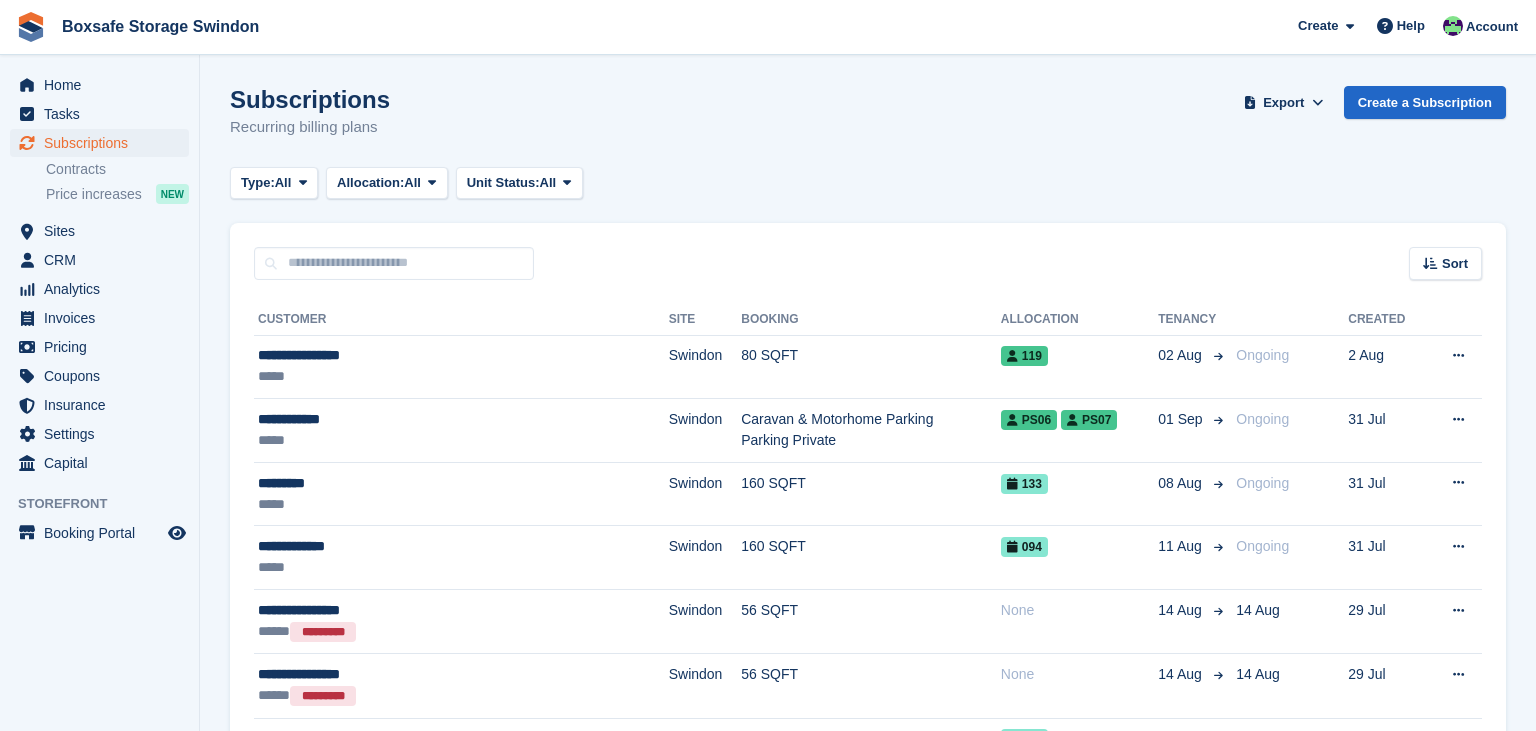 click on "**********" at bounding box center [868, 1910] 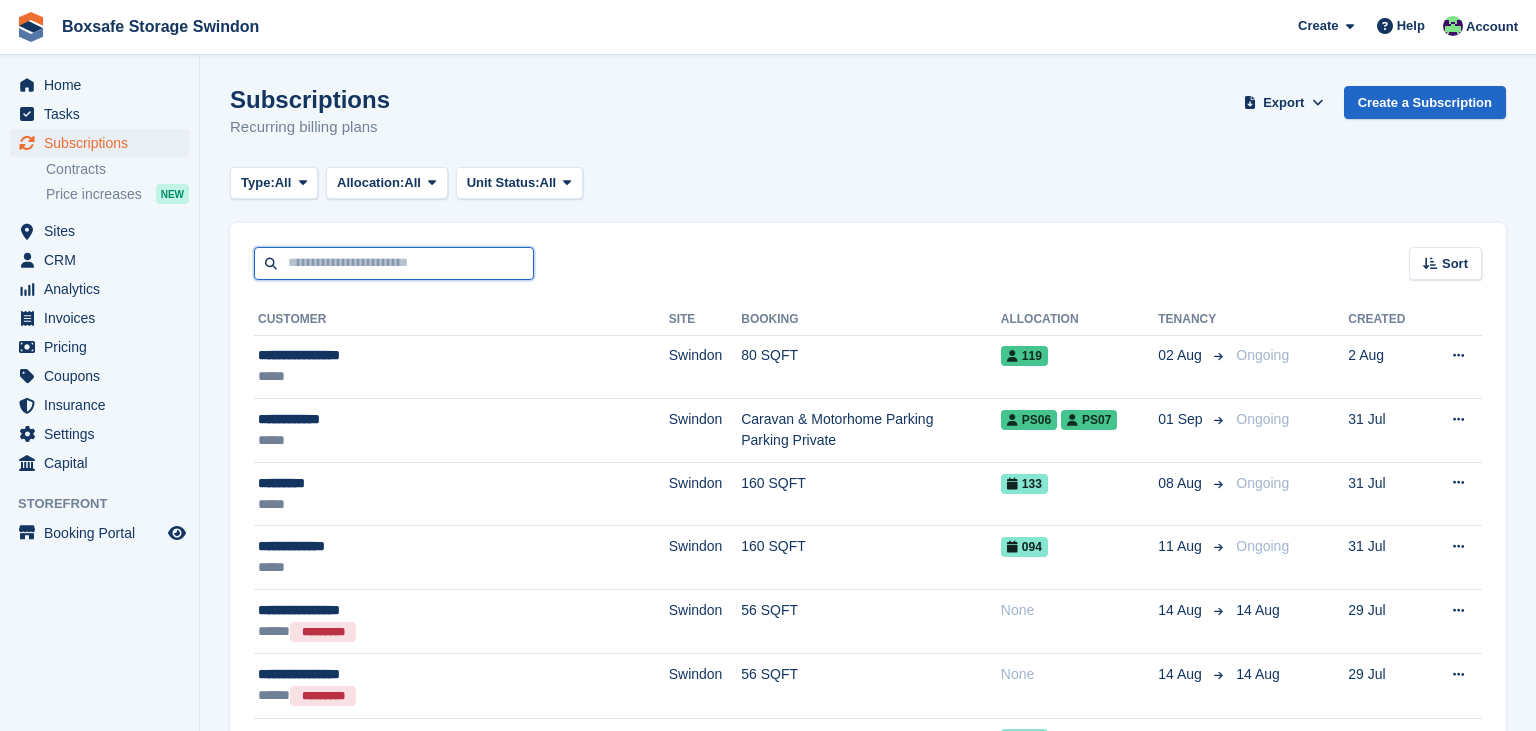 click at bounding box center (394, 263) 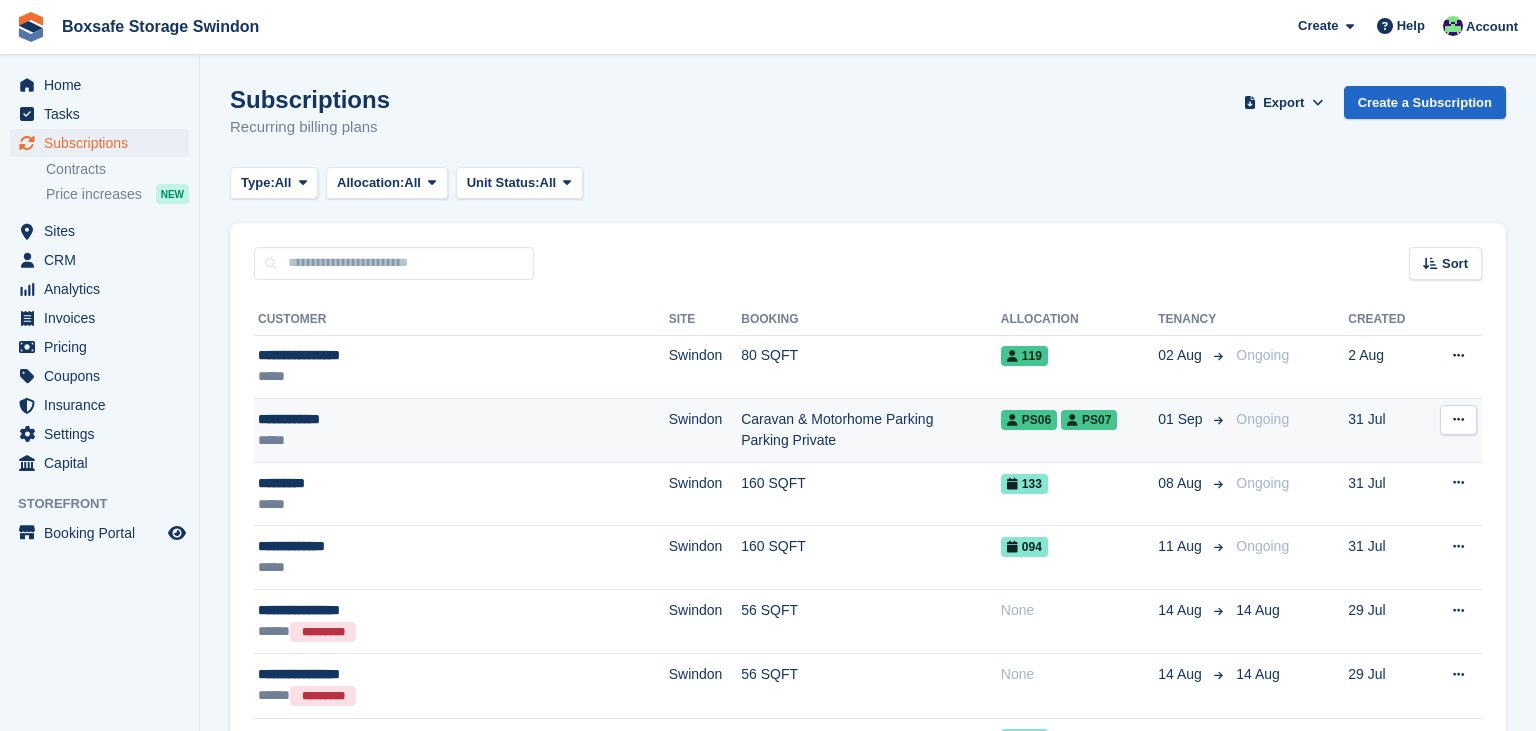 click on "Caravan & Motorhome Parking  Parking Private" at bounding box center (871, 431) 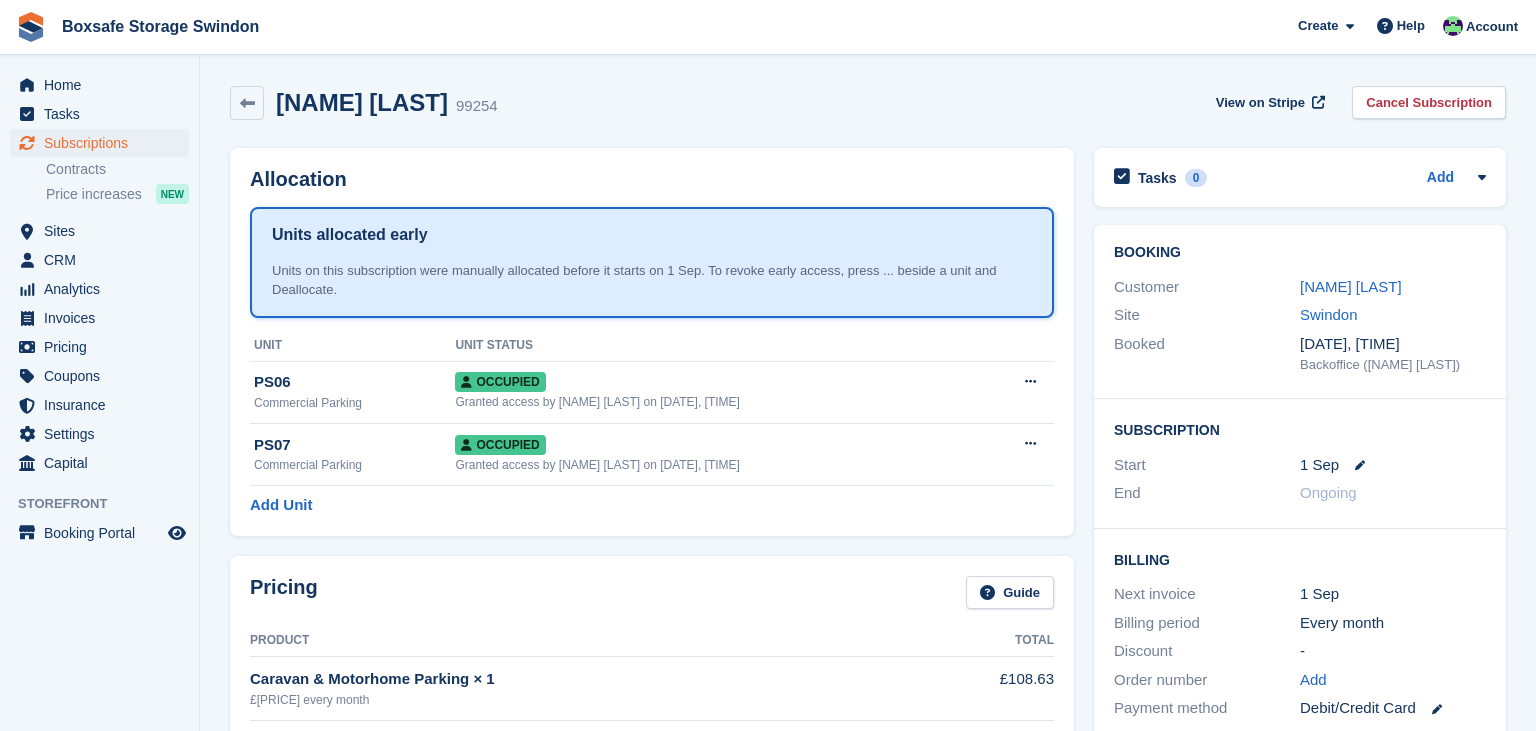 scroll, scrollTop: 0, scrollLeft: 0, axis: both 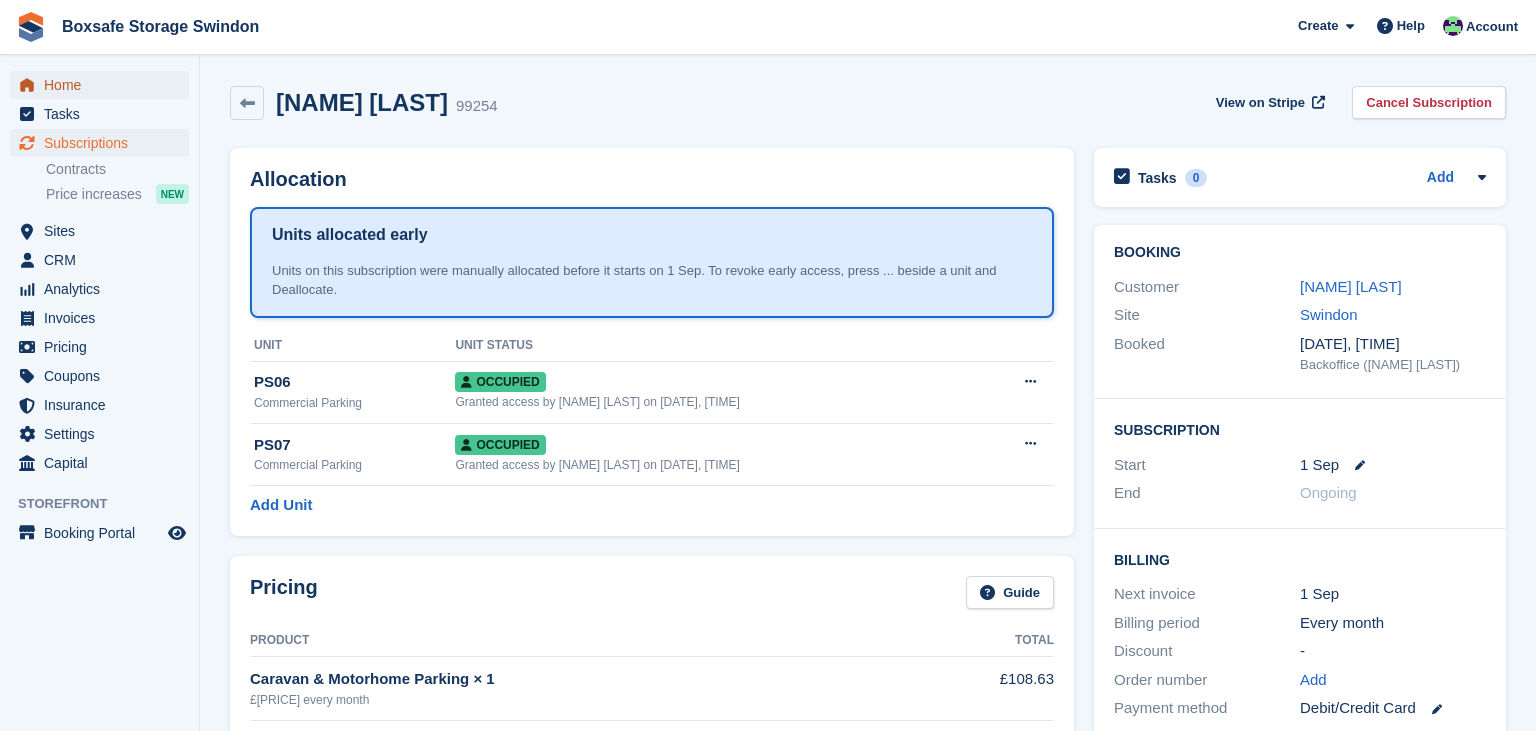 click on "Home" at bounding box center [104, 85] 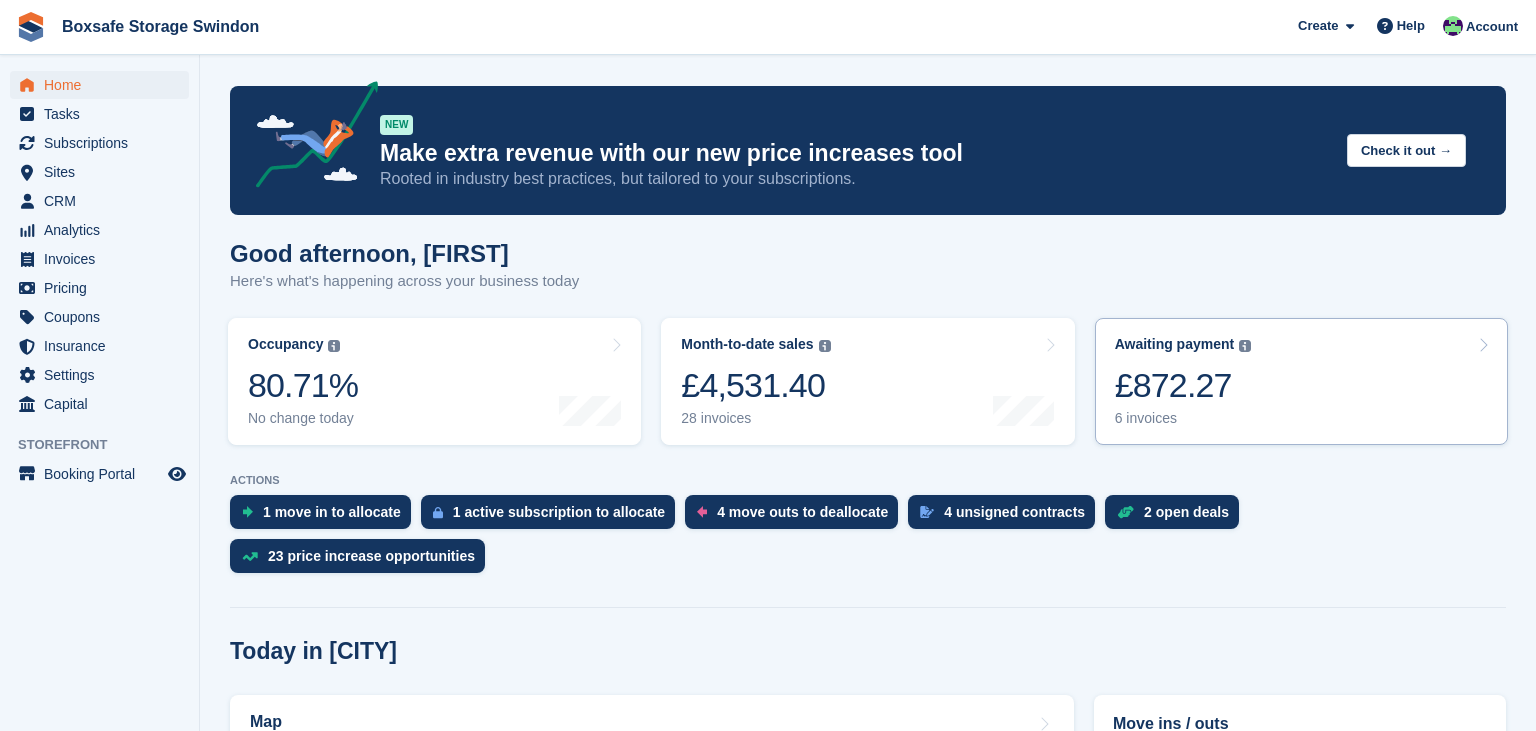 scroll, scrollTop: 0, scrollLeft: 0, axis: both 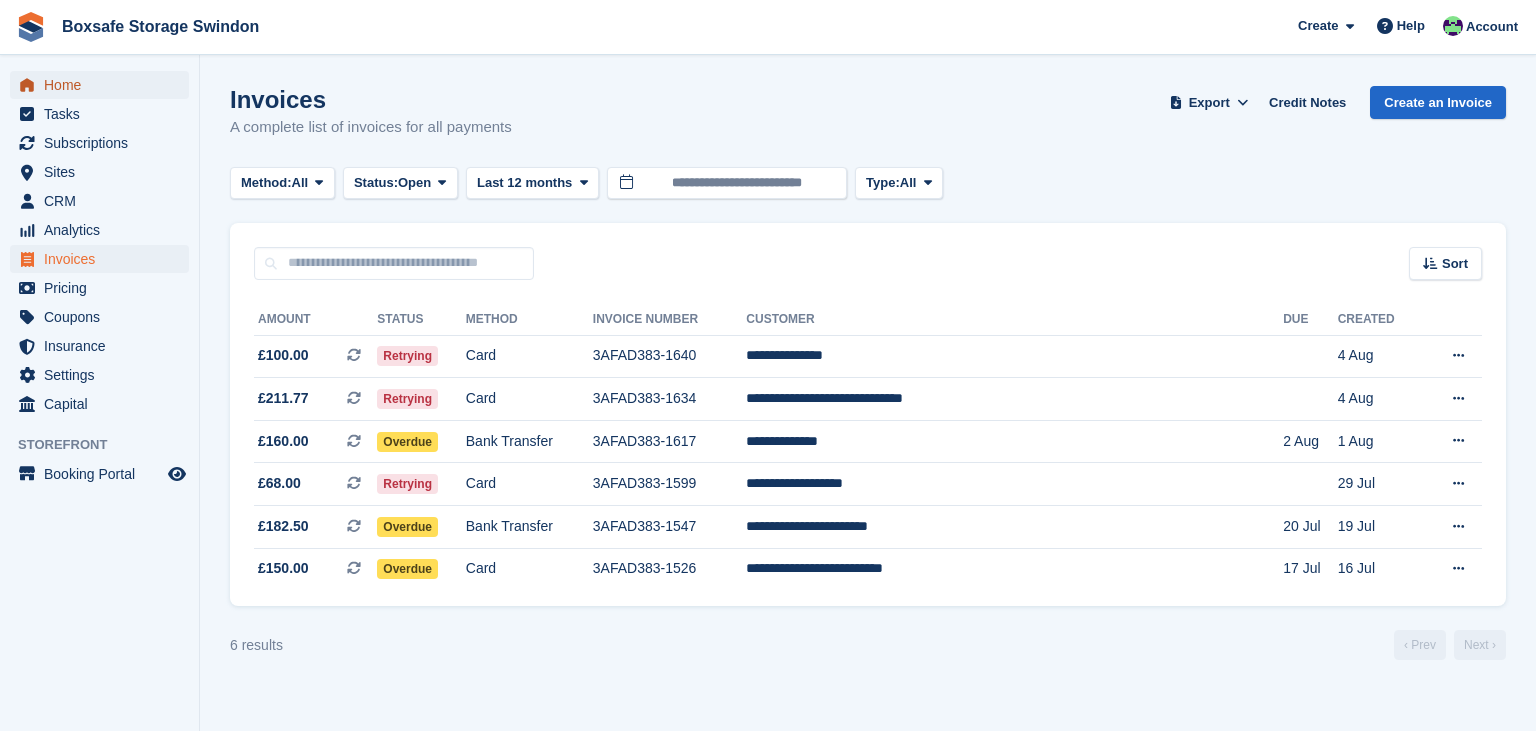 click on "Home" at bounding box center (104, 85) 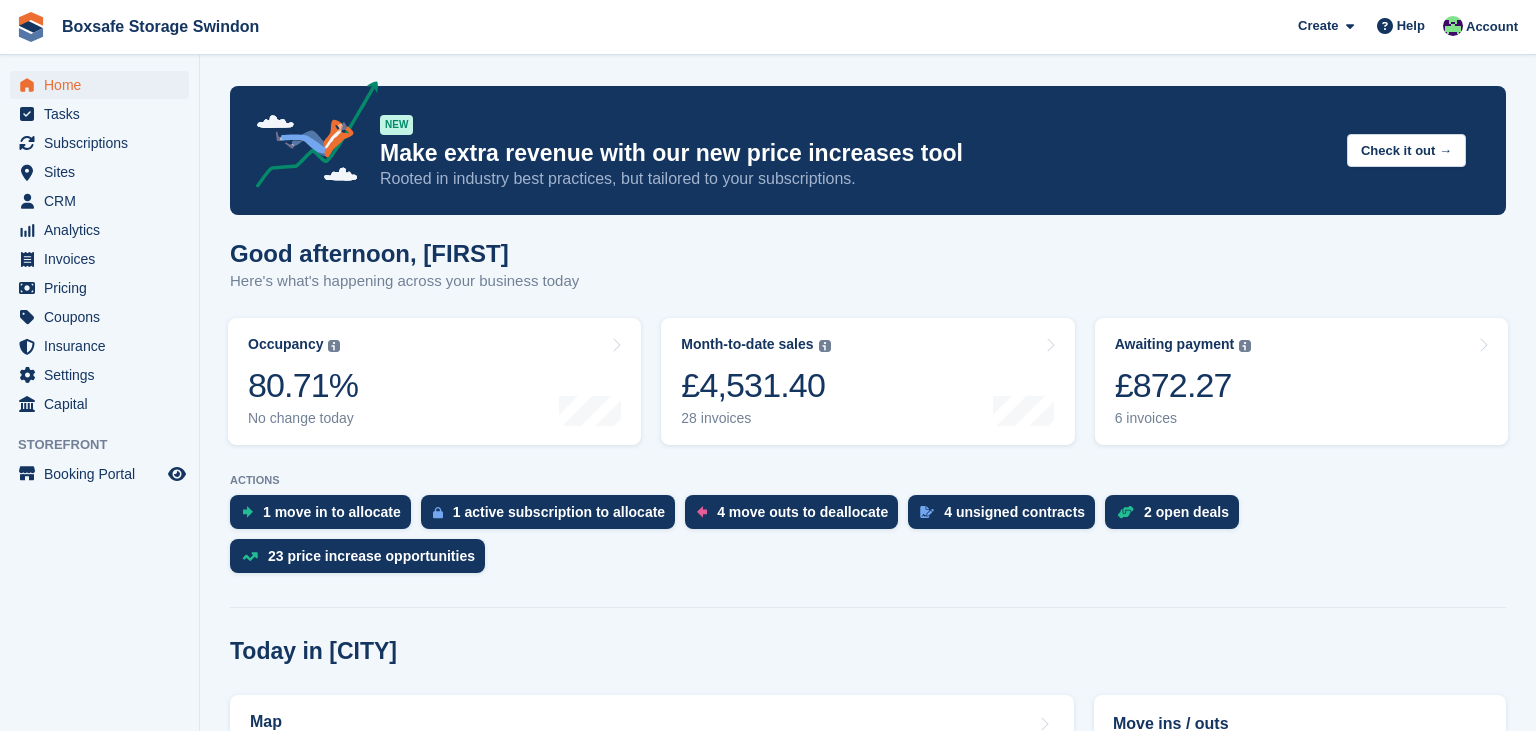 scroll, scrollTop: 0, scrollLeft: 0, axis: both 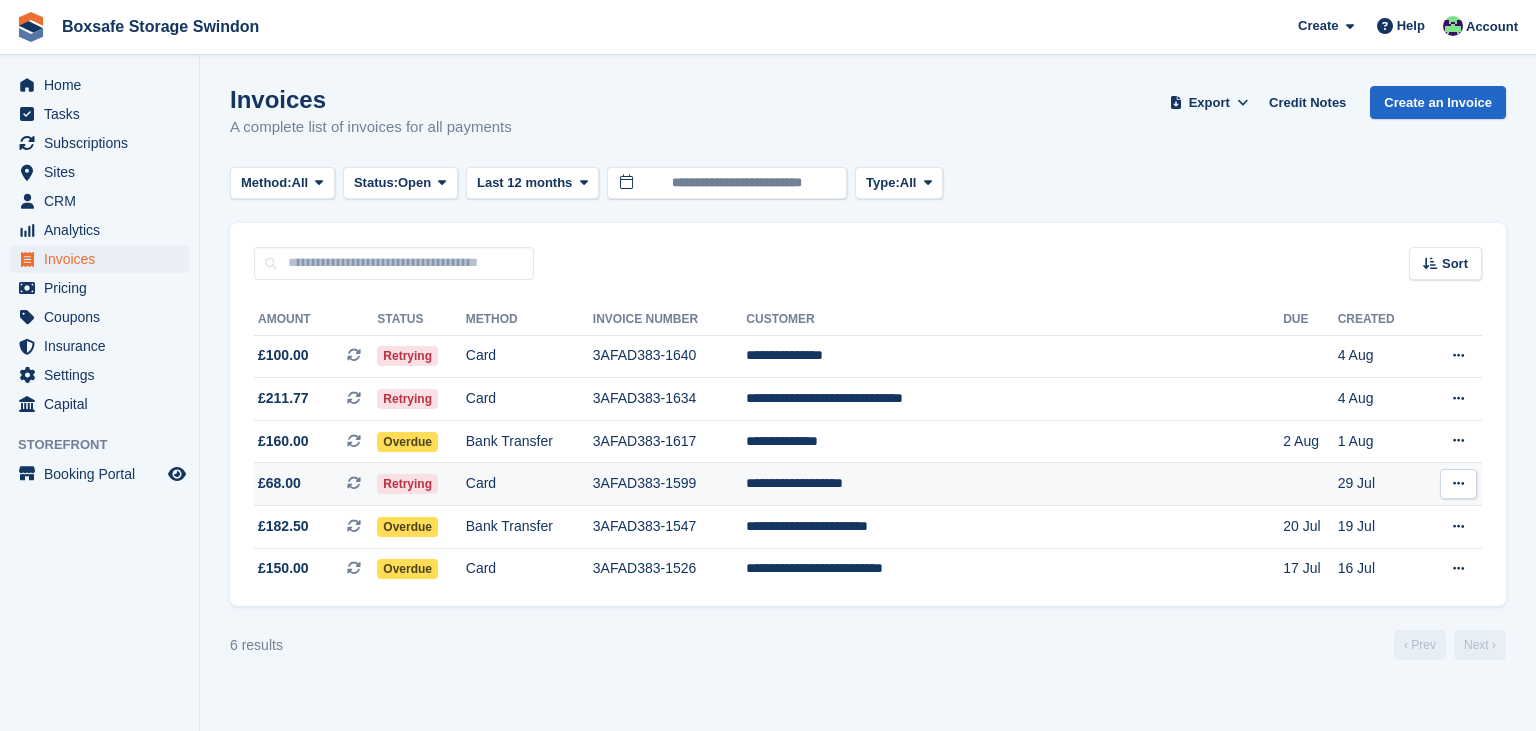 click on "**********" at bounding box center (1014, 484) 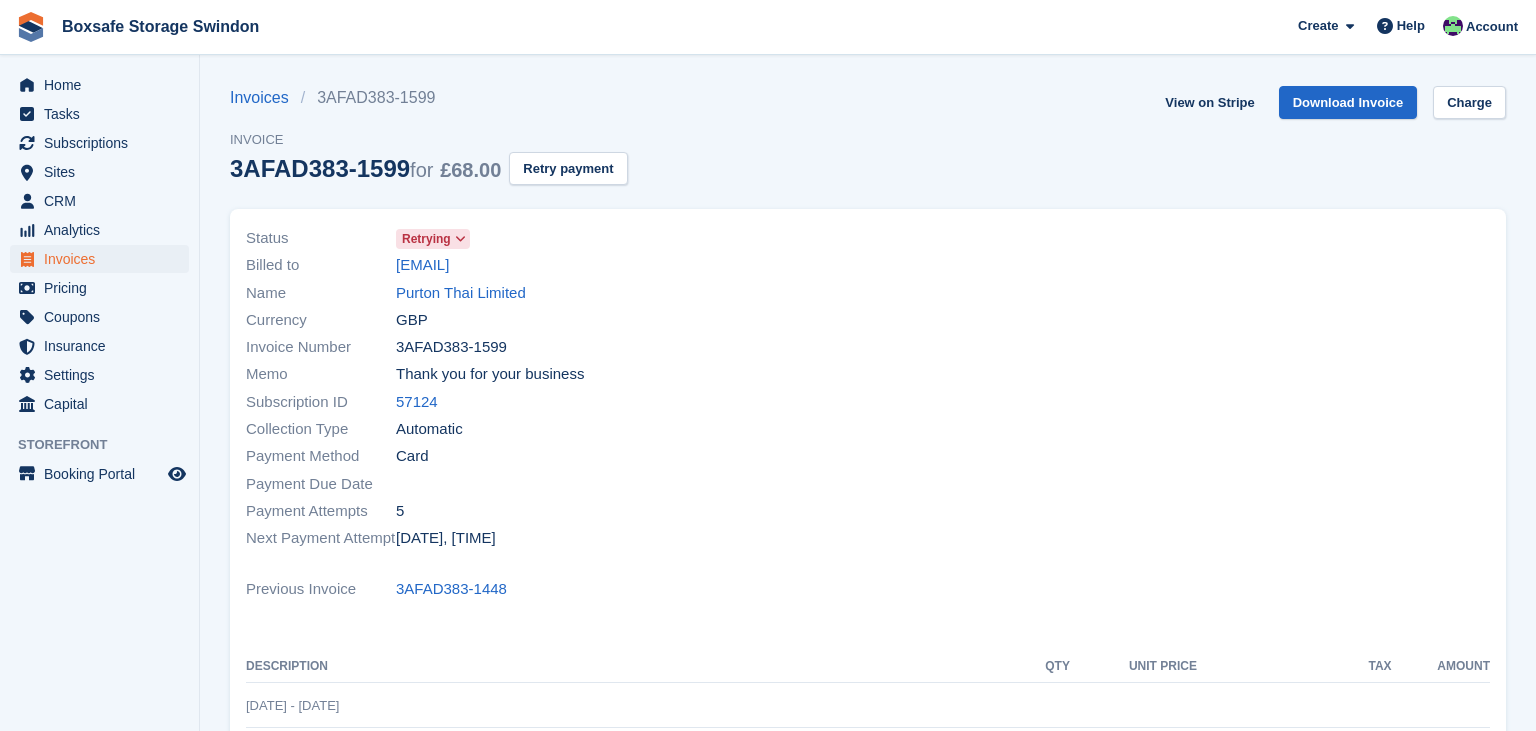 scroll, scrollTop: 0, scrollLeft: 0, axis: both 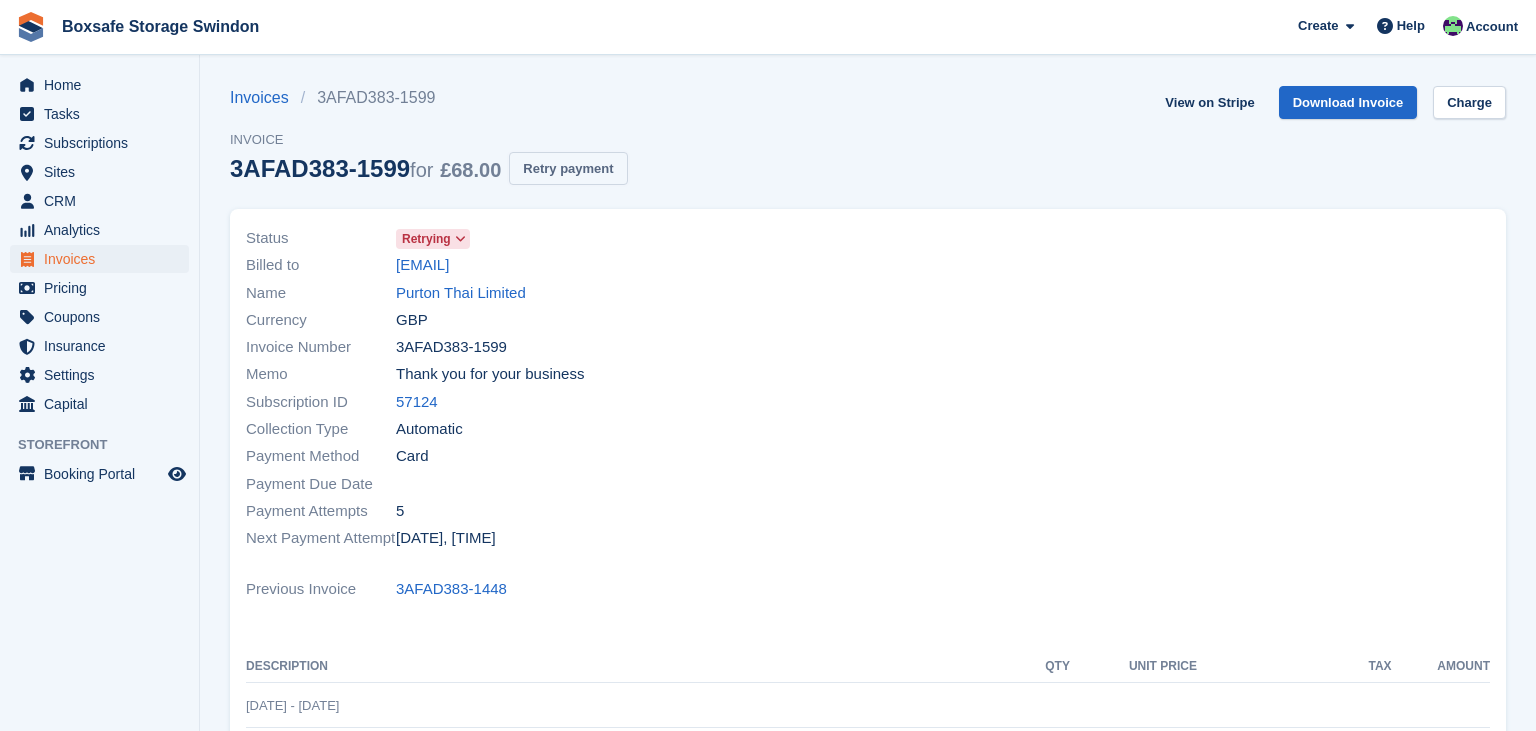 click on "Retry payment" at bounding box center [568, 168] 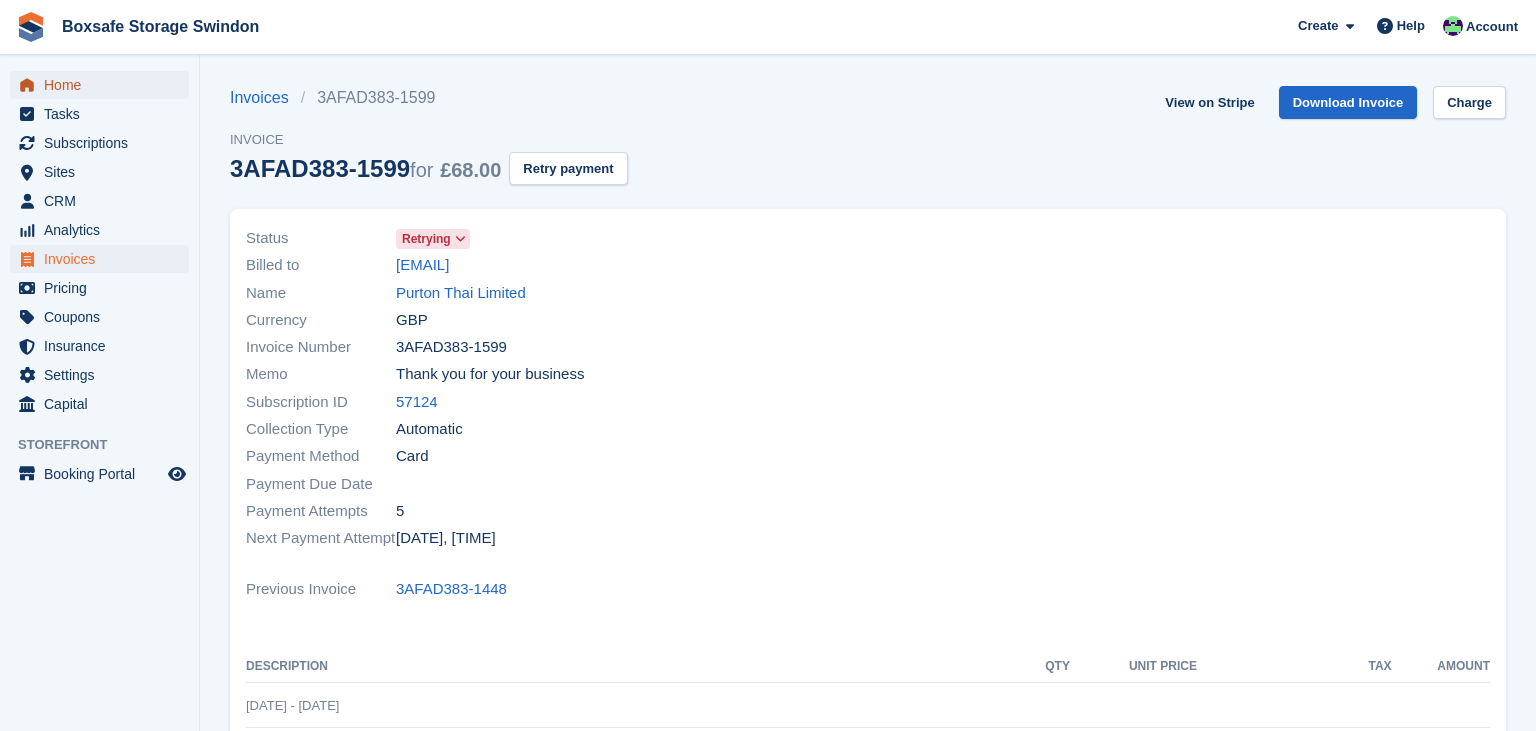 click on "Home" at bounding box center [104, 85] 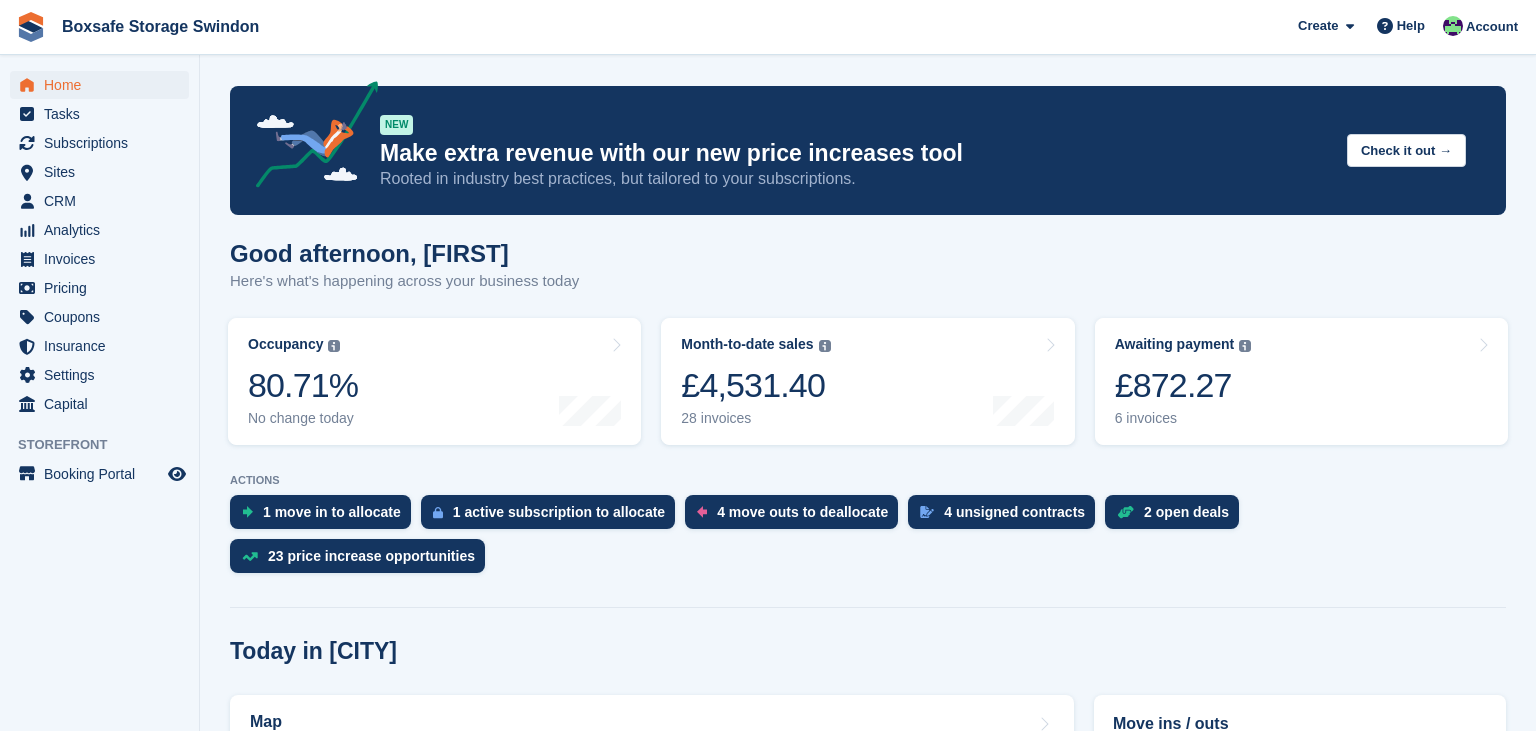 scroll, scrollTop: 0, scrollLeft: 0, axis: both 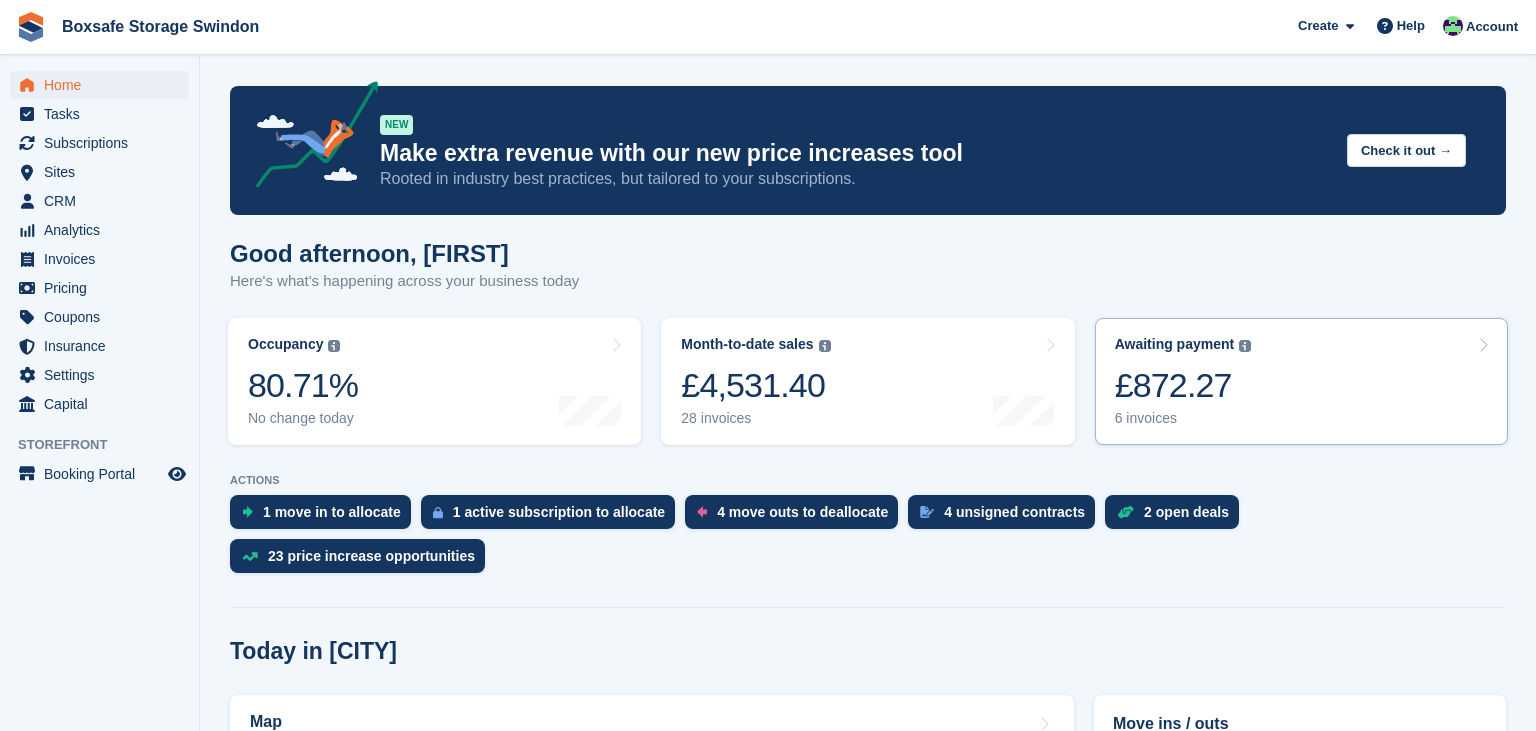 click on "£872.27" at bounding box center (1183, 385) 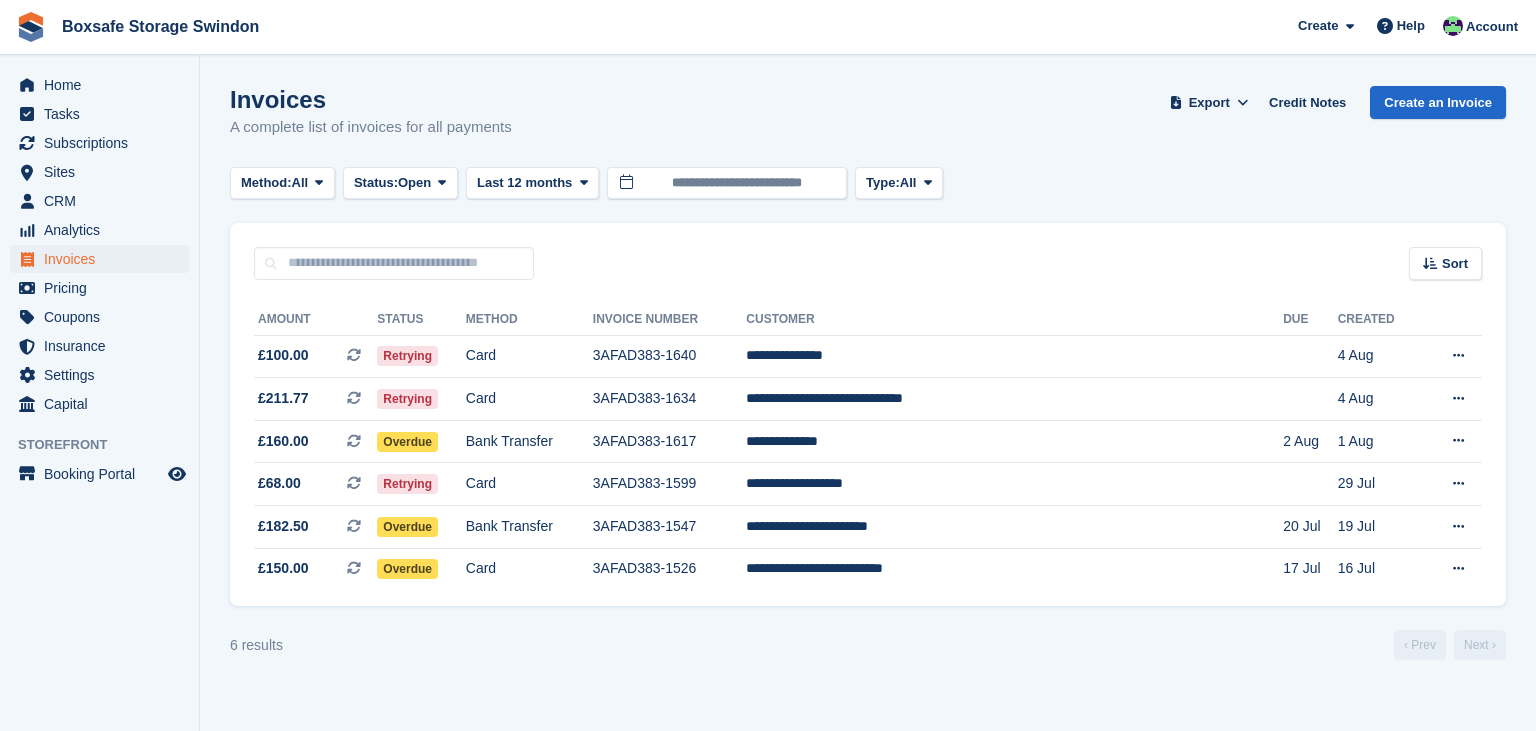 scroll, scrollTop: 0, scrollLeft: 0, axis: both 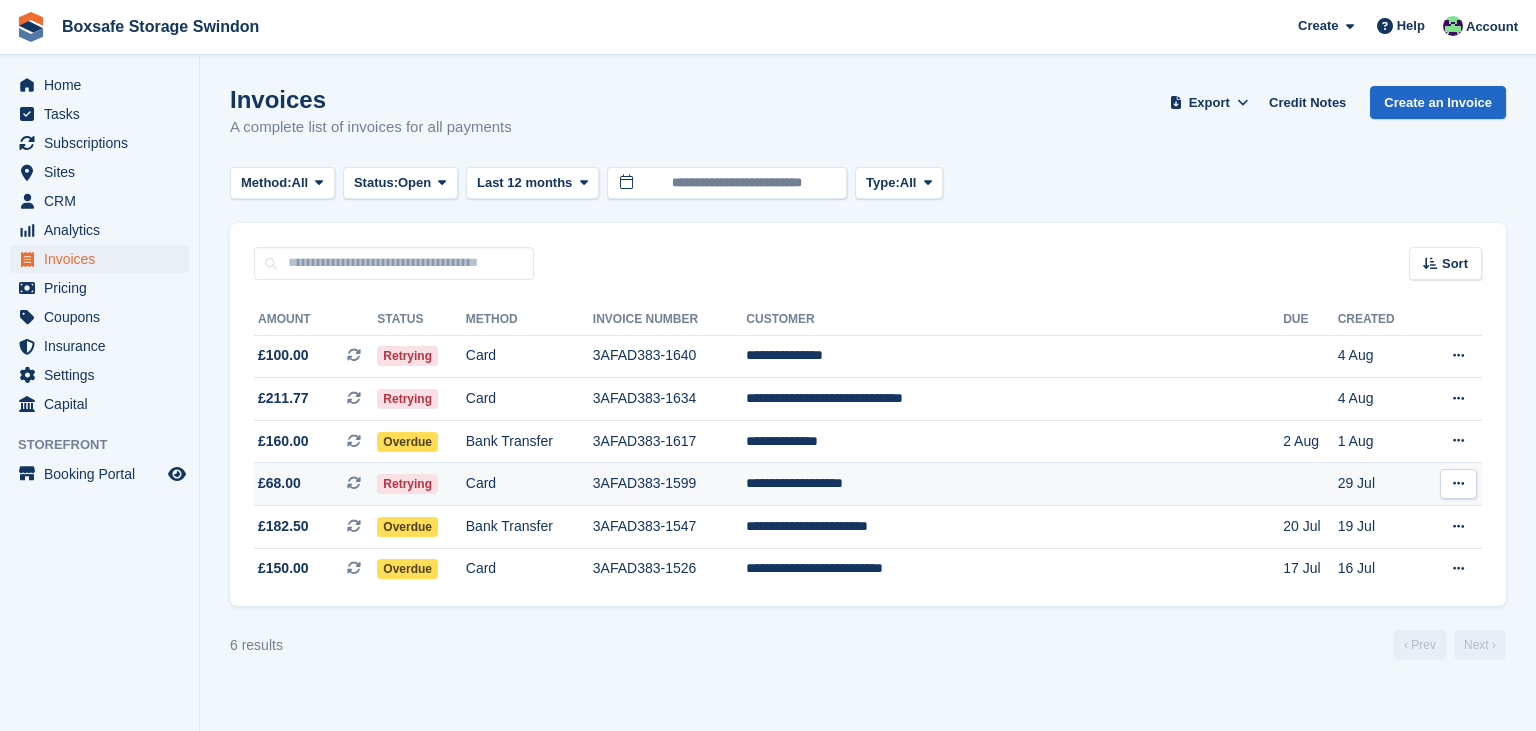 click on "**********" at bounding box center [1014, 484] 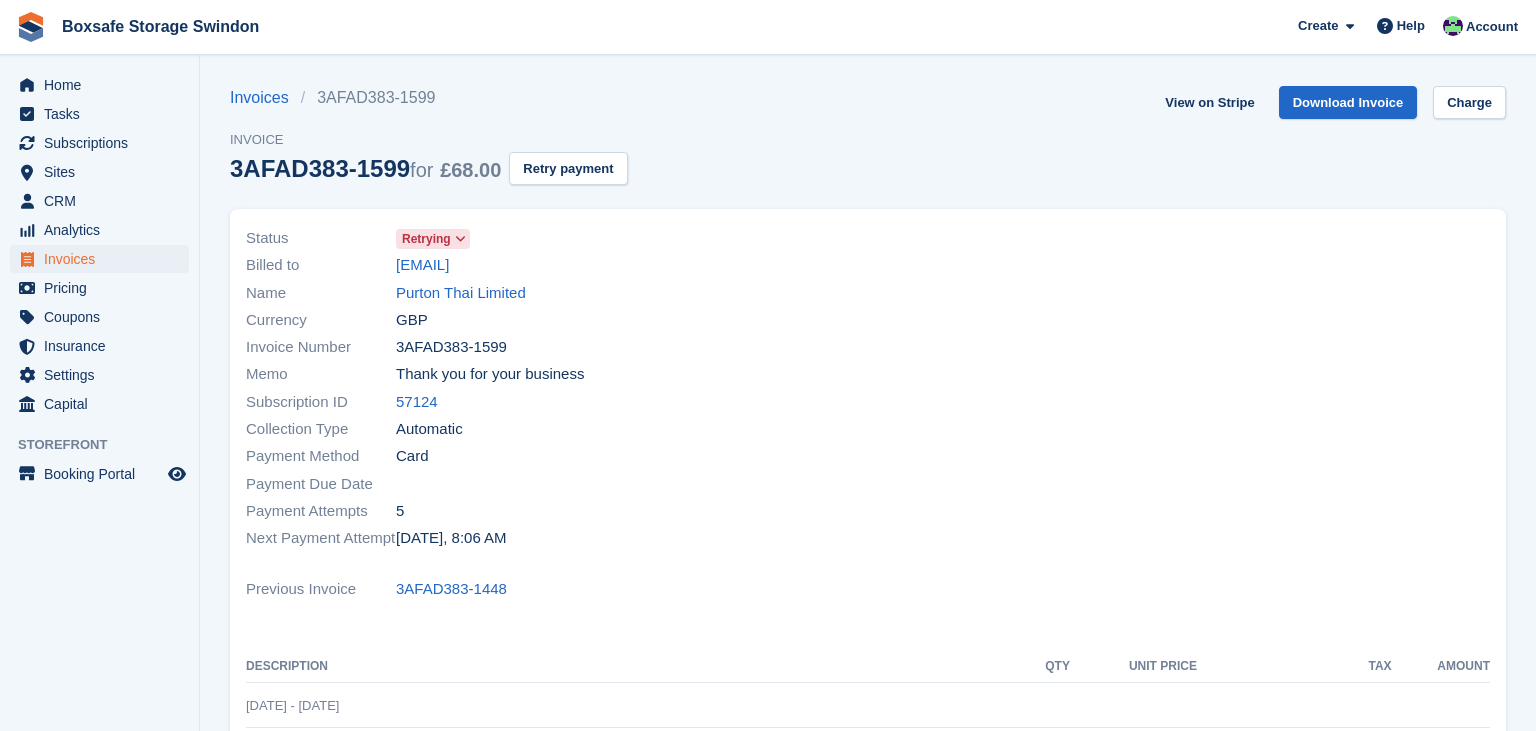 scroll, scrollTop: 0, scrollLeft: 0, axis: both 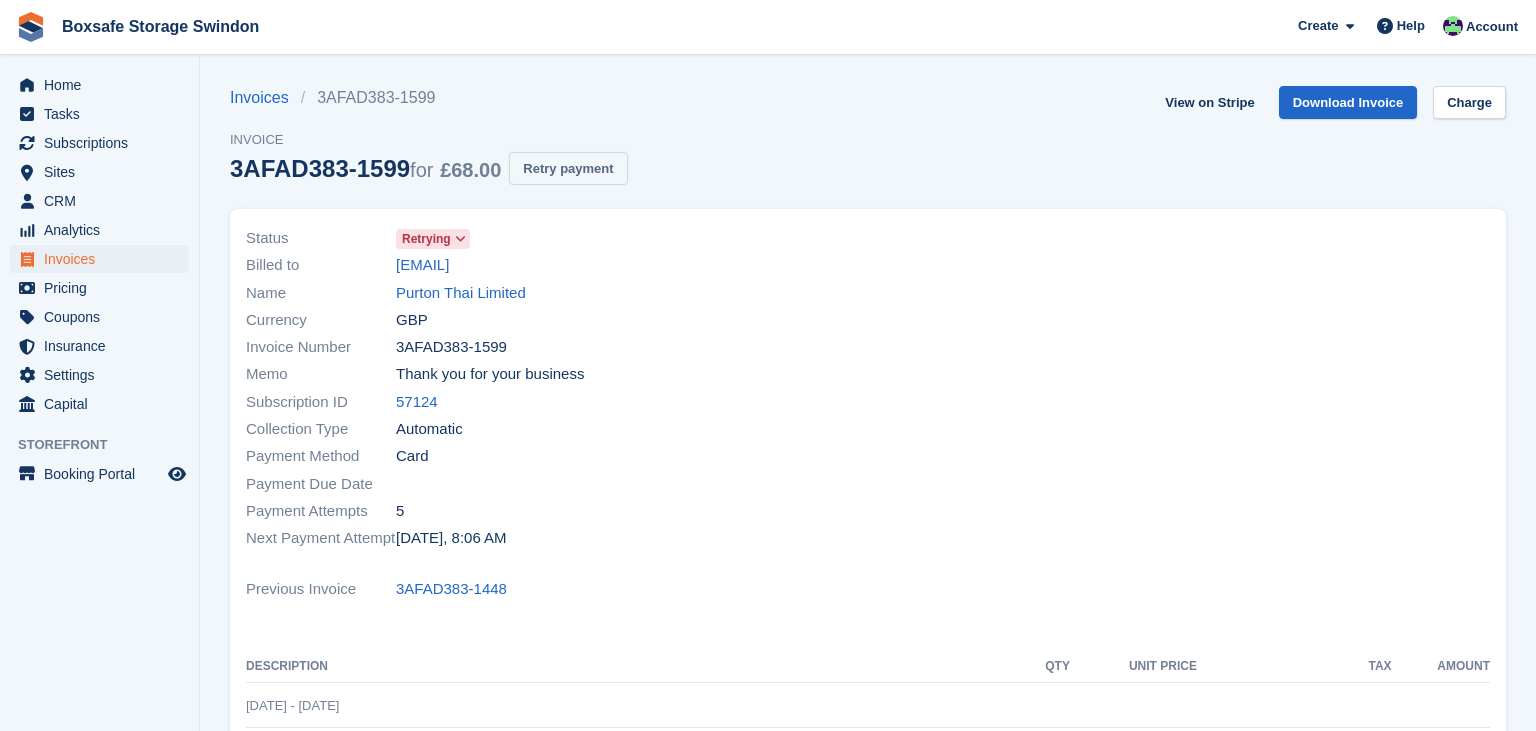 click on "Retry payment" at bounding box center [568, 168] 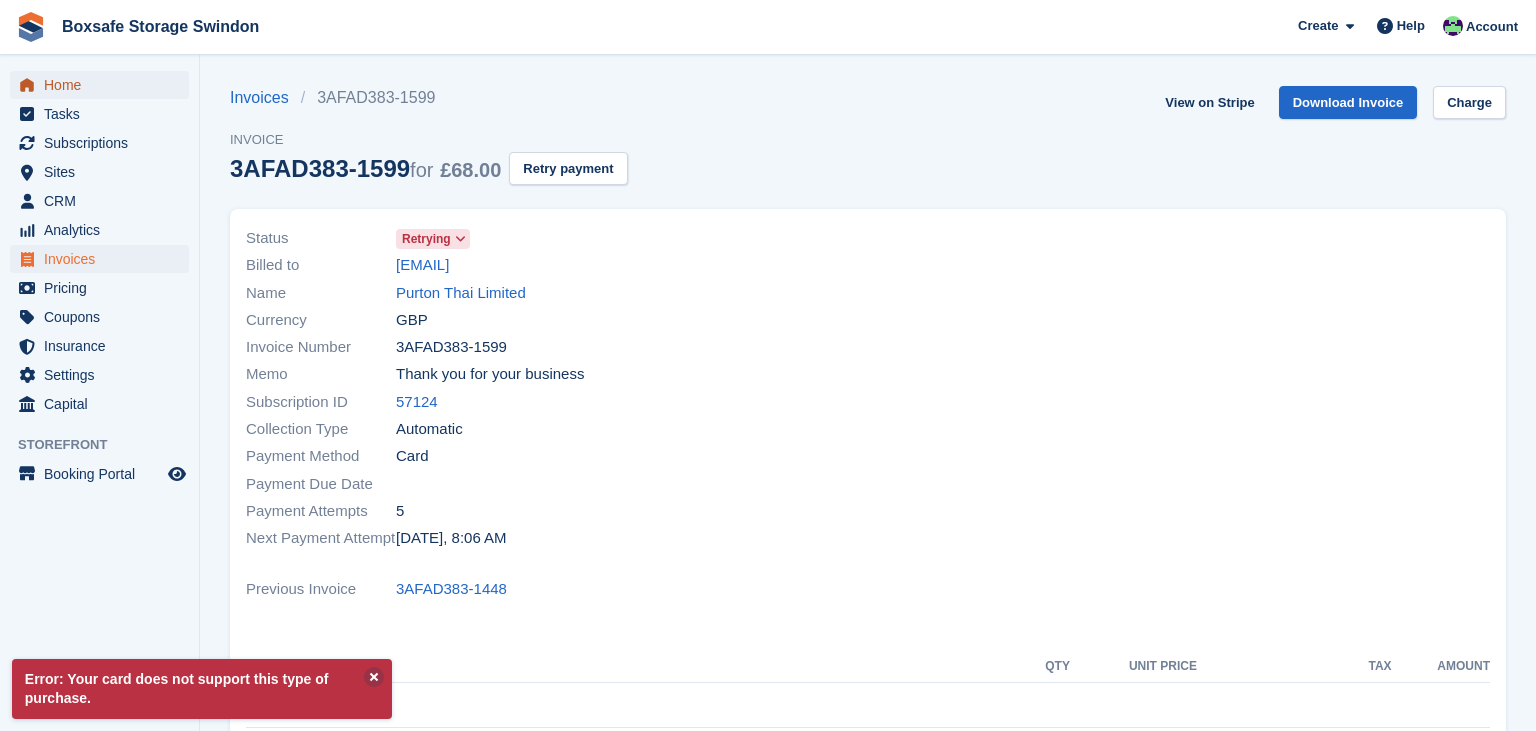 click on "Home" at bounding box center (104, 85) 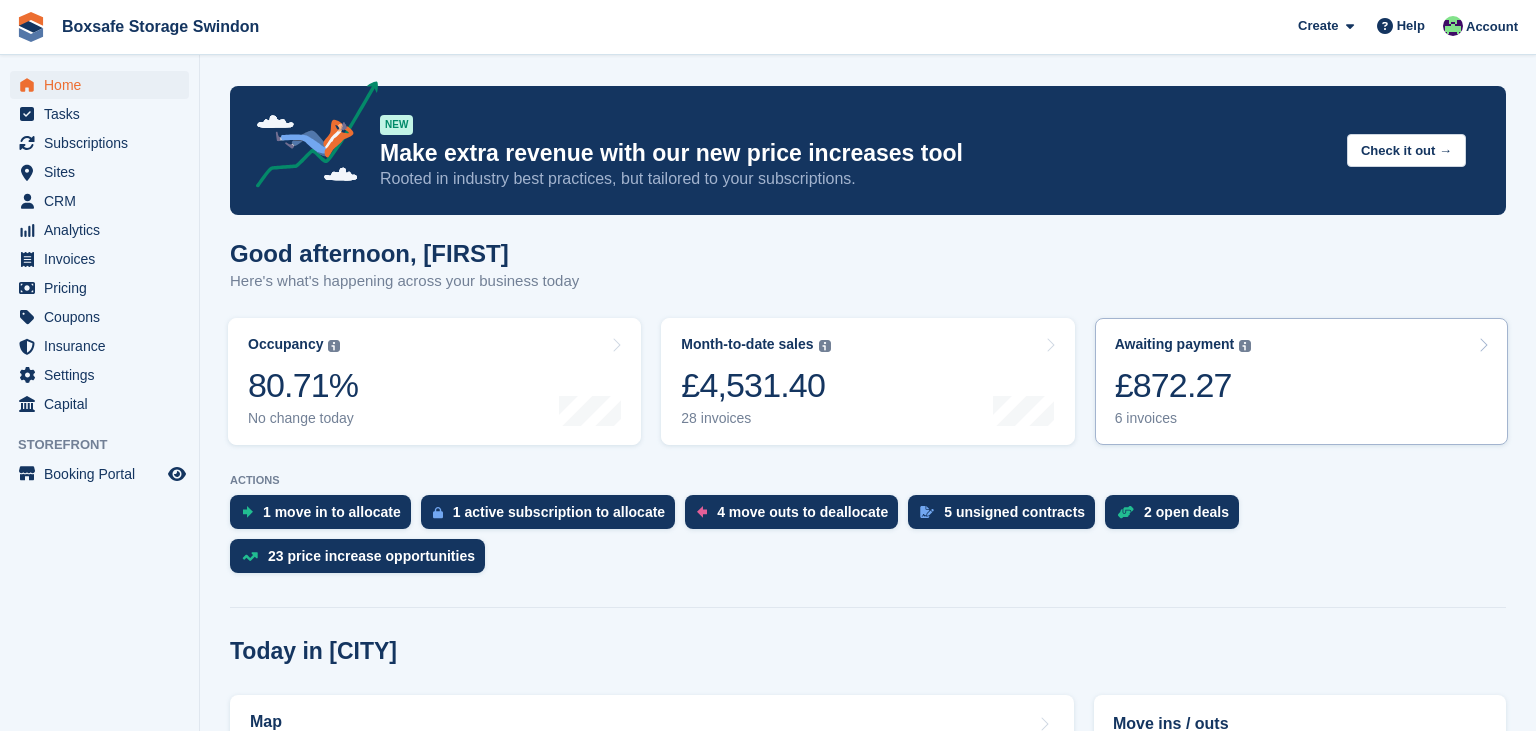 scroll, scrollTop: 0, scrollLeft: 0, axis: both 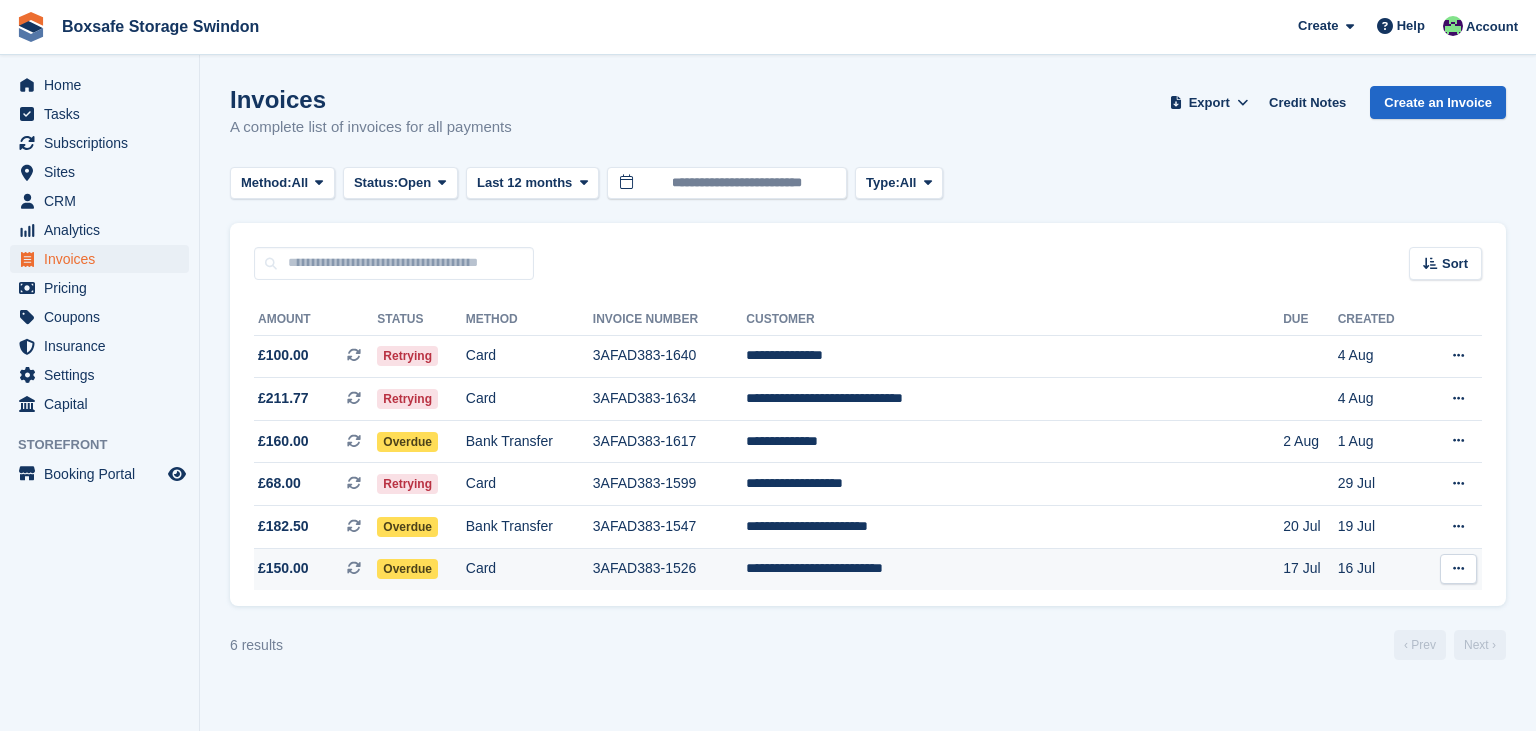 click on "**********" at bounding box center [1014, 569] 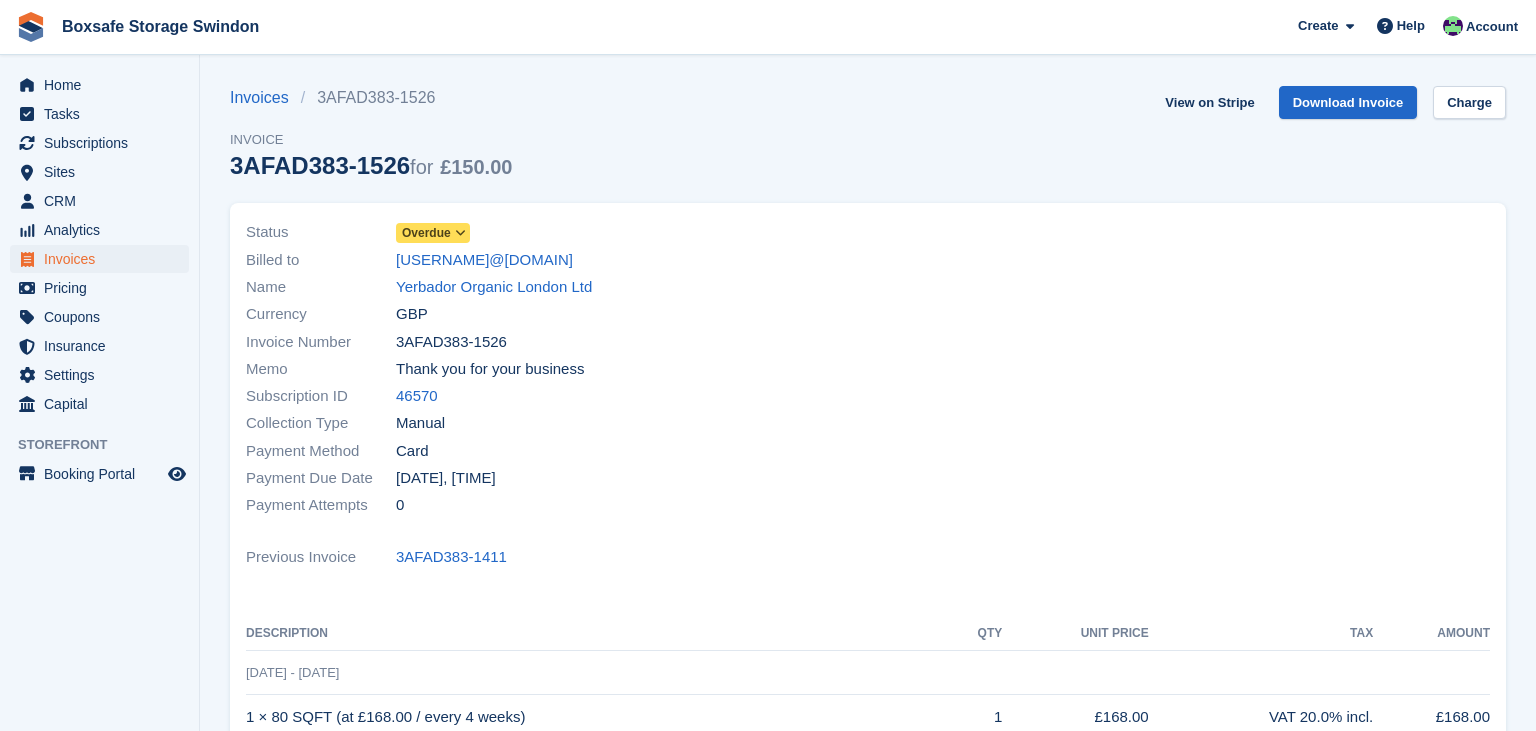 scroll, scrollTop: 0, scrollLeft: 0, axis: both 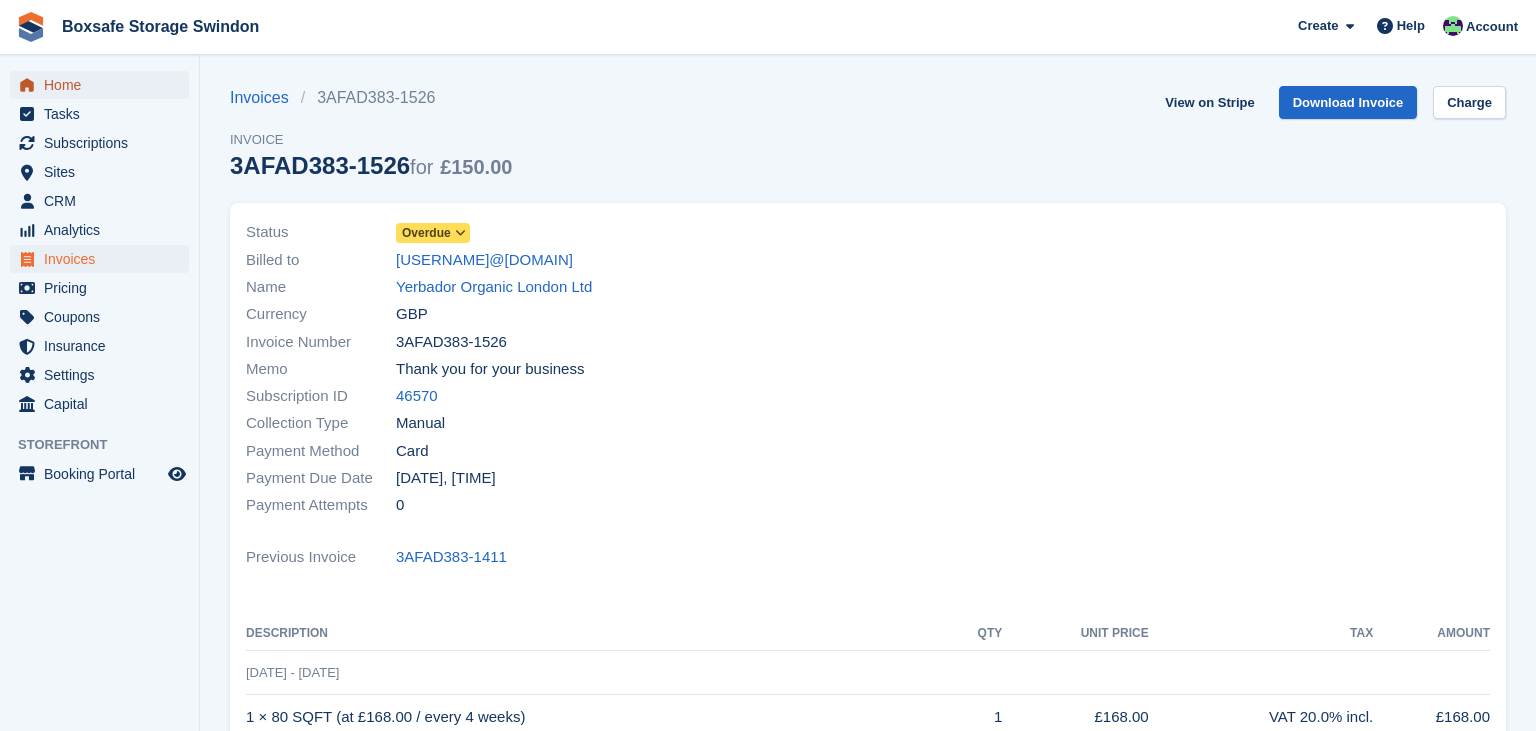 click on "Home" at bounding box center (104, 85) 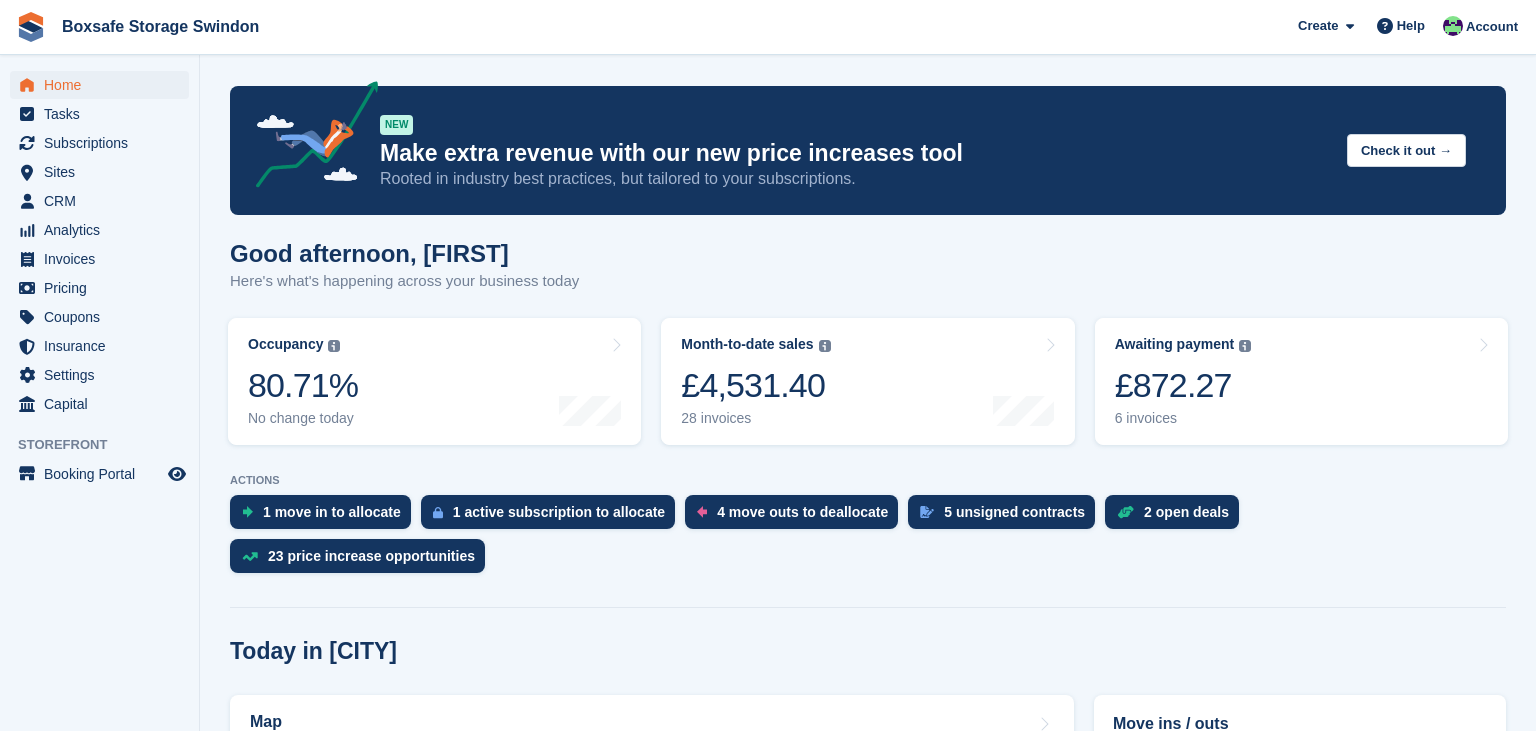 scroll, scrollTop: 0, scrollLeft: 0, axis: both 